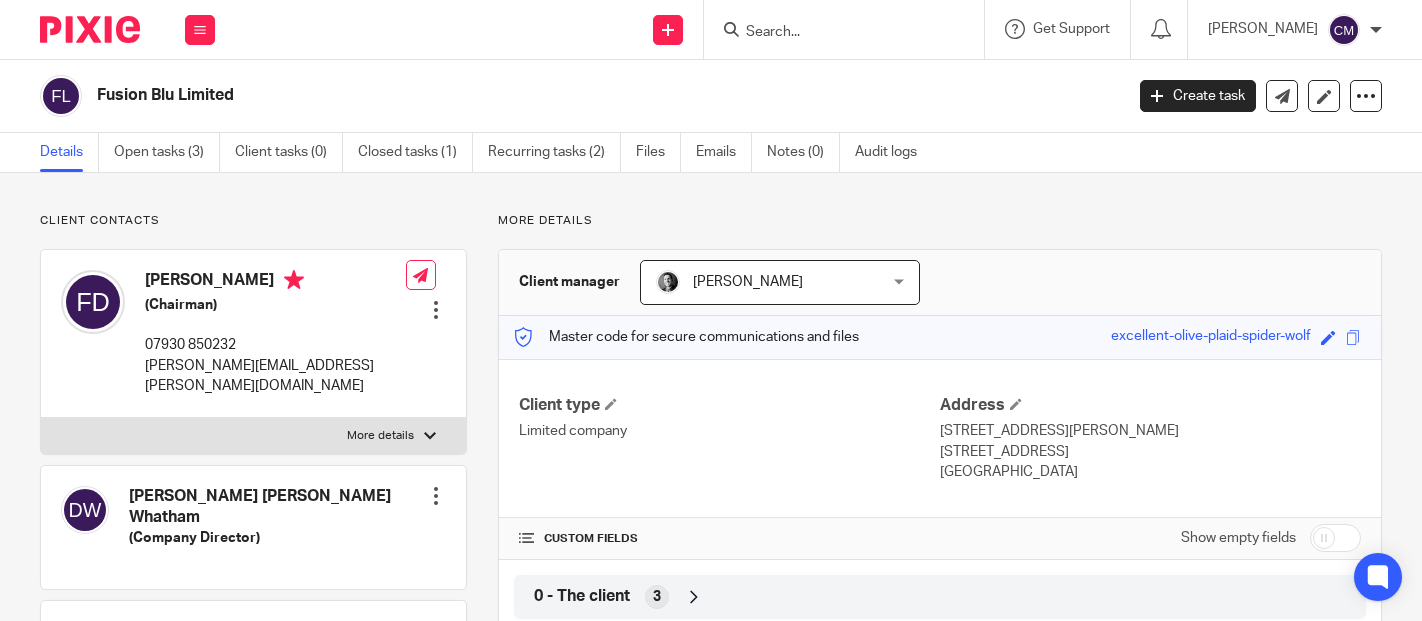 scroll, scrollTop: 0, scrollLeft: 0, axis: both 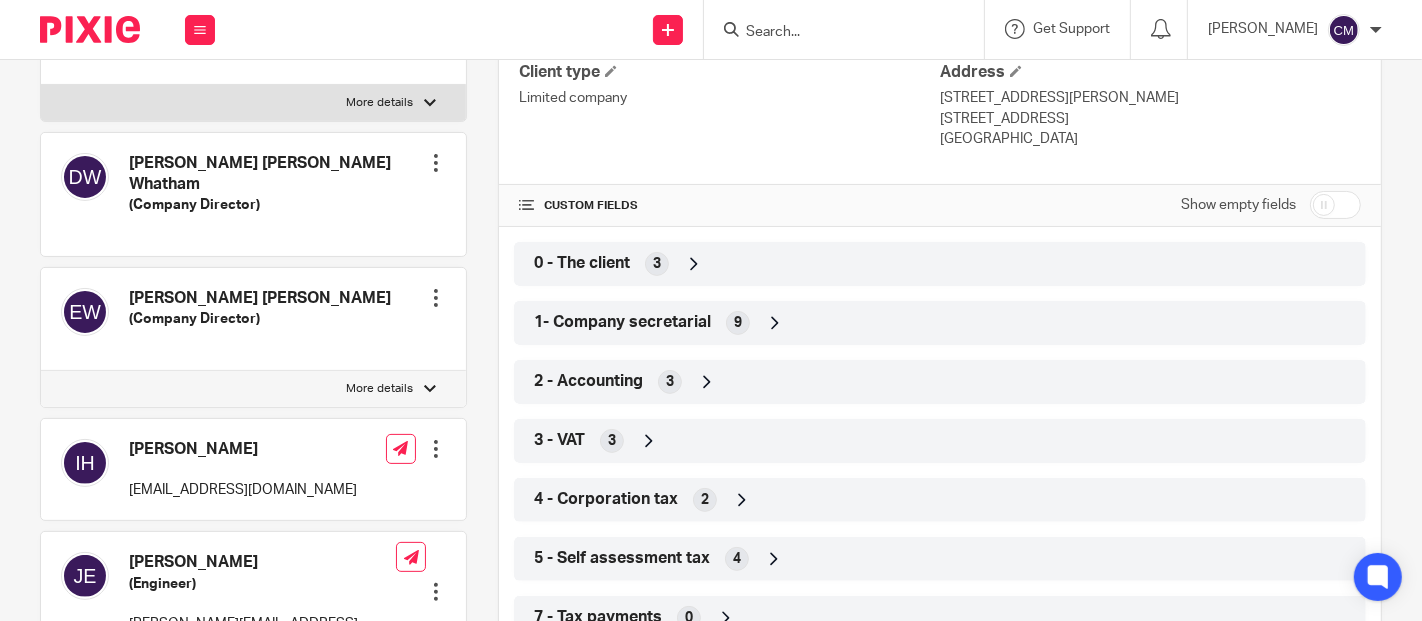 click at bounding box center [436, 449] 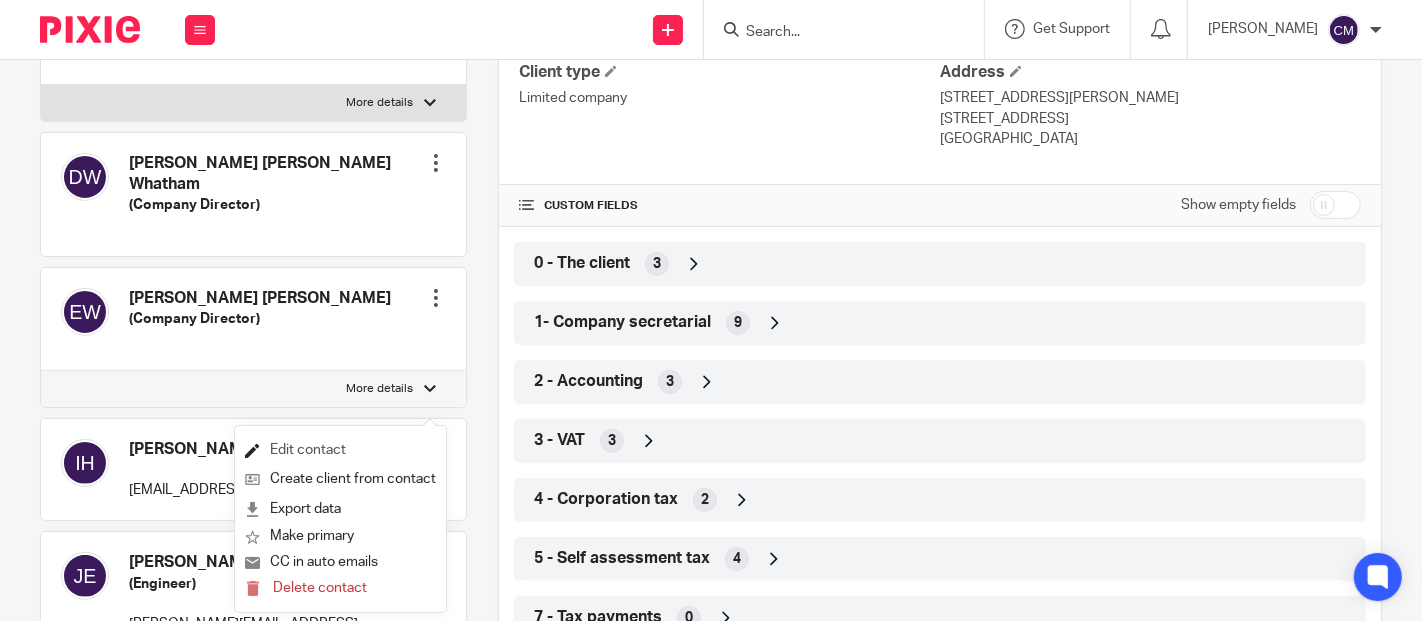 click on "Edit contact" at bounding box center (340, 450) 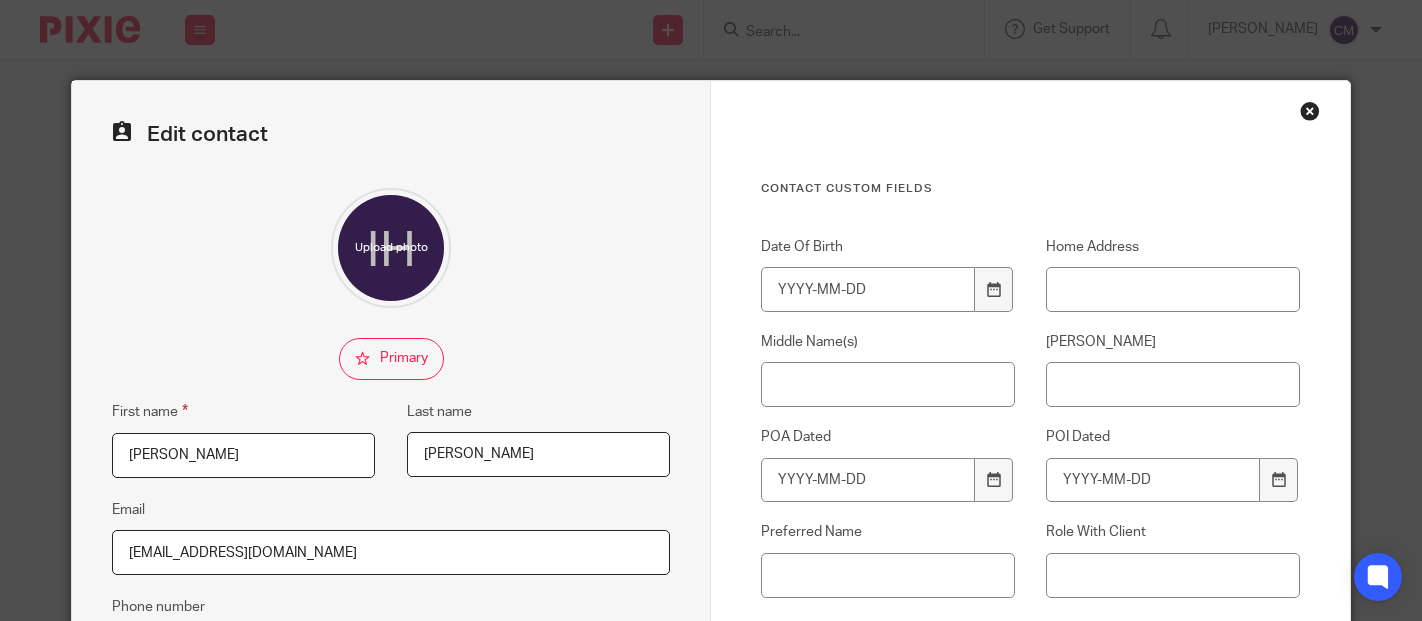 scroll, scrollTop: 0, scrollLeft: 0, axis: both 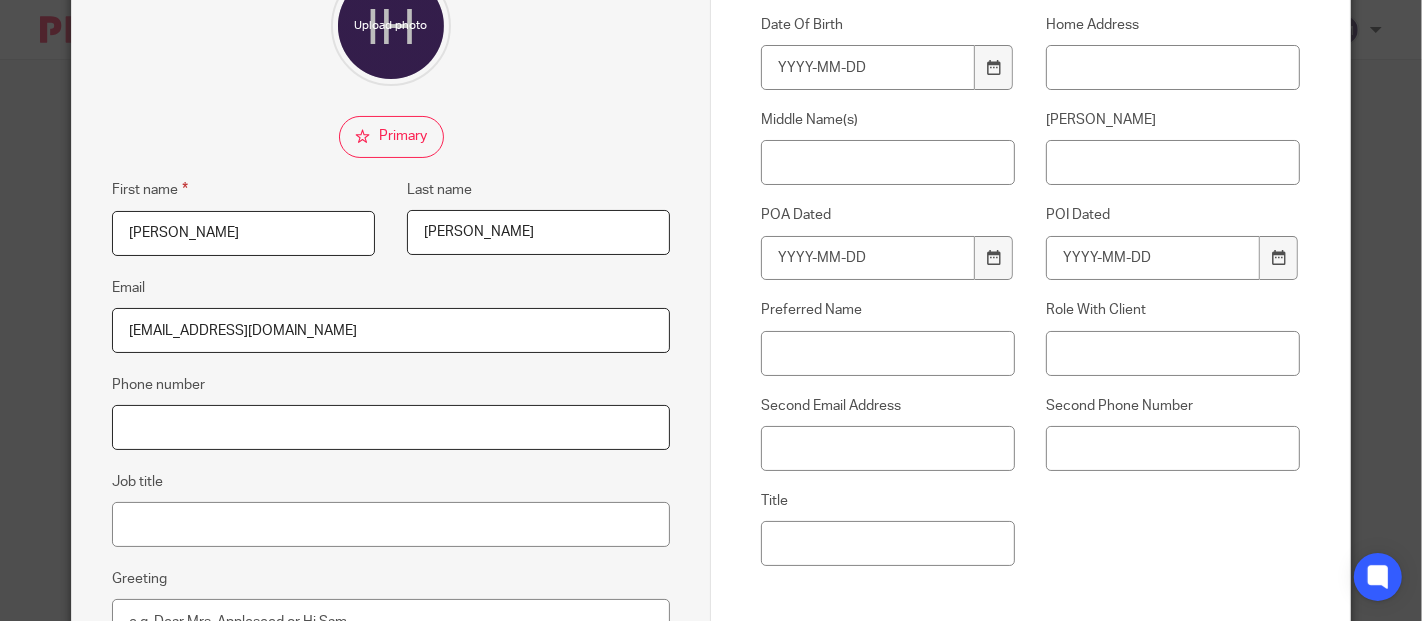 click on "Phone number" at bounding box center [391, 427] 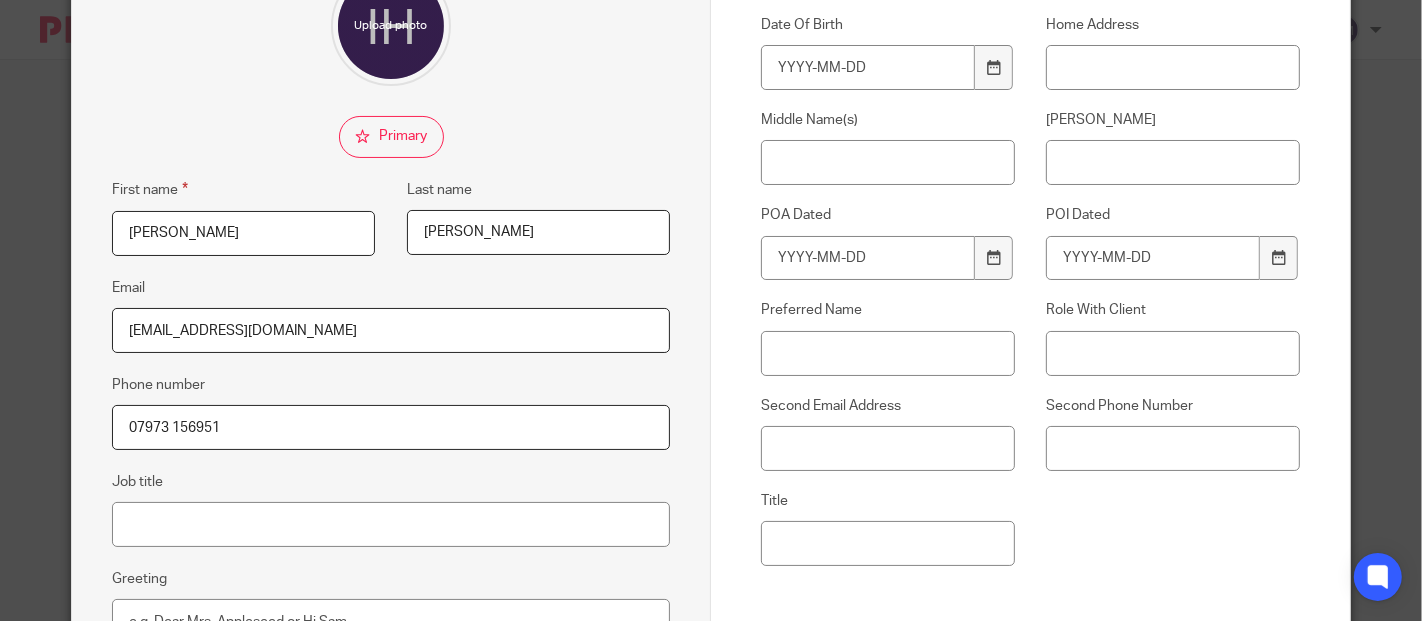 scroll, scrollTop: 510, scrollLeft: 0, axis: vertical 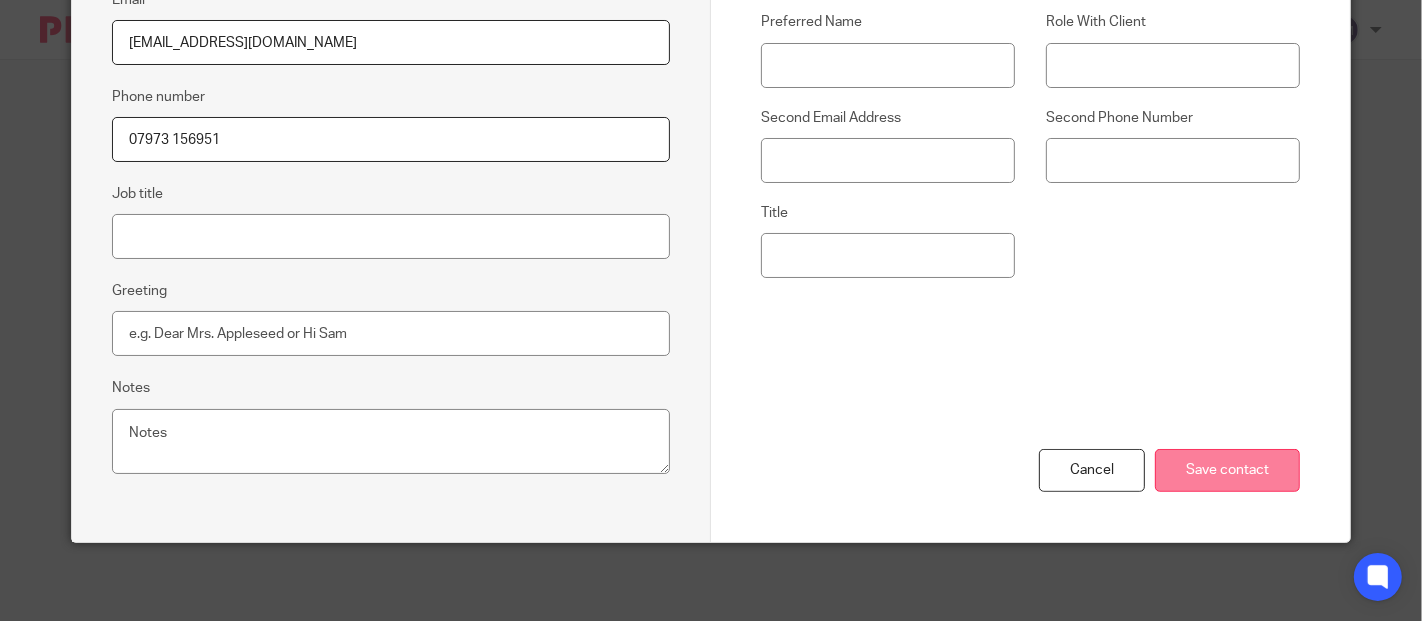 type on "07973 156951" 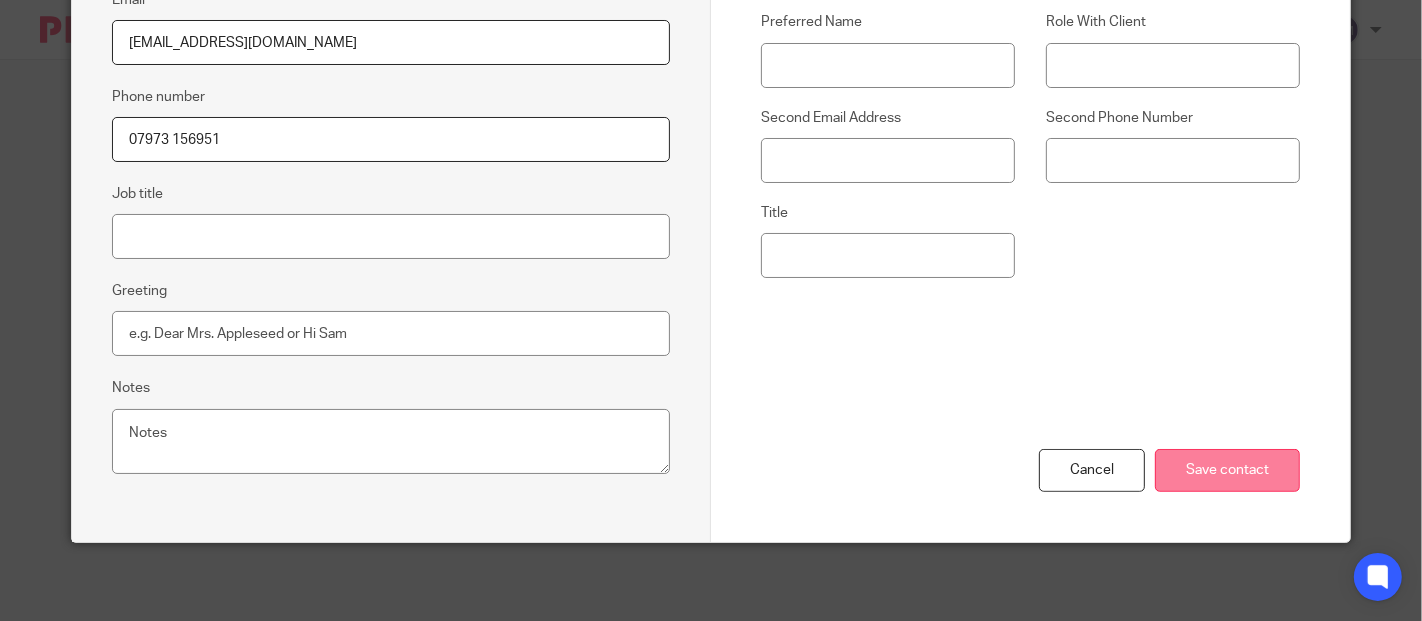 click on "Save contact" at bounding box center (1227, 470) 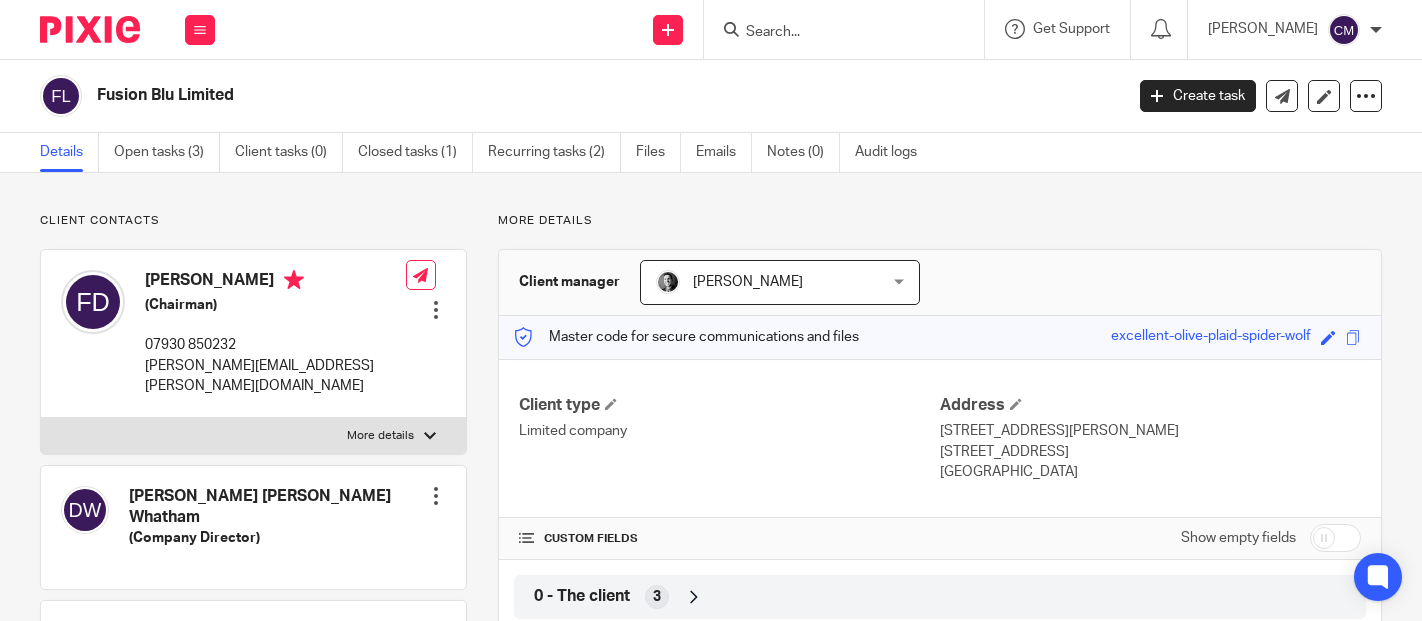 scroll, scrollTop: 0, scrollLeft: 0, axis: both 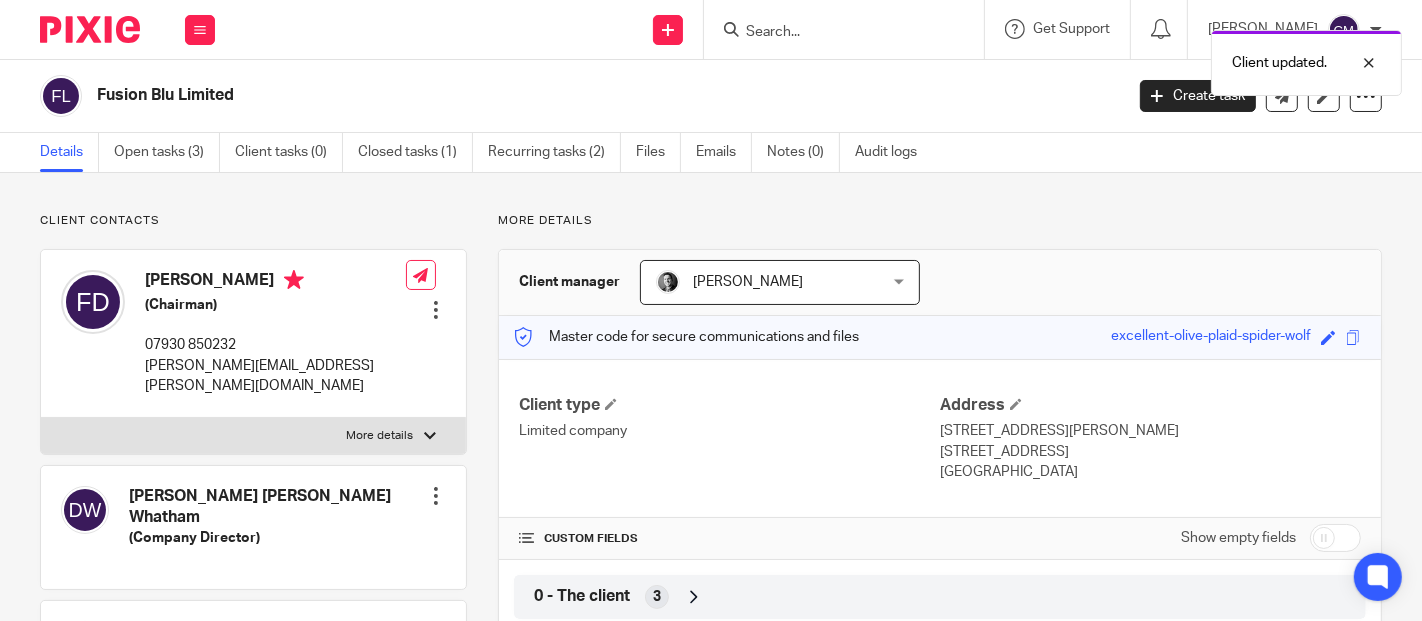 click at bounding box center [436, 496] 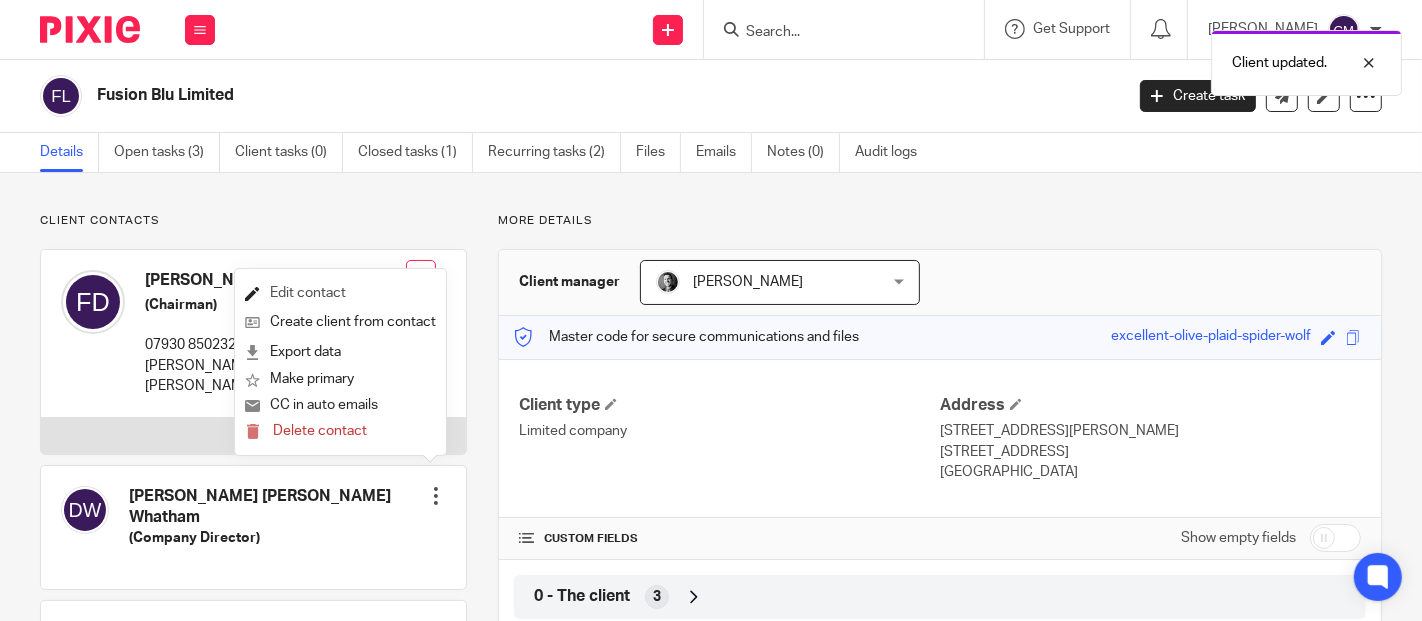 click on "Edit contact" at bounding box center [340, 293] 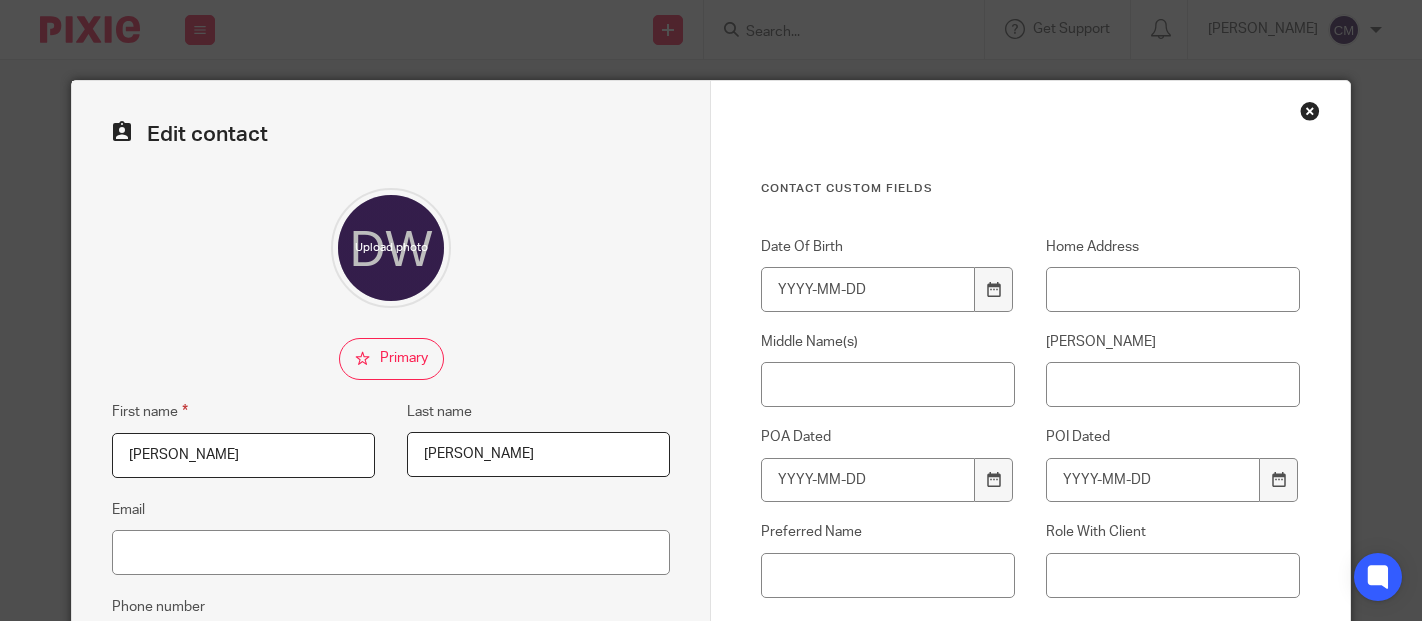scroll, scrollTop: 0, scrollLeft: 0, axis: both 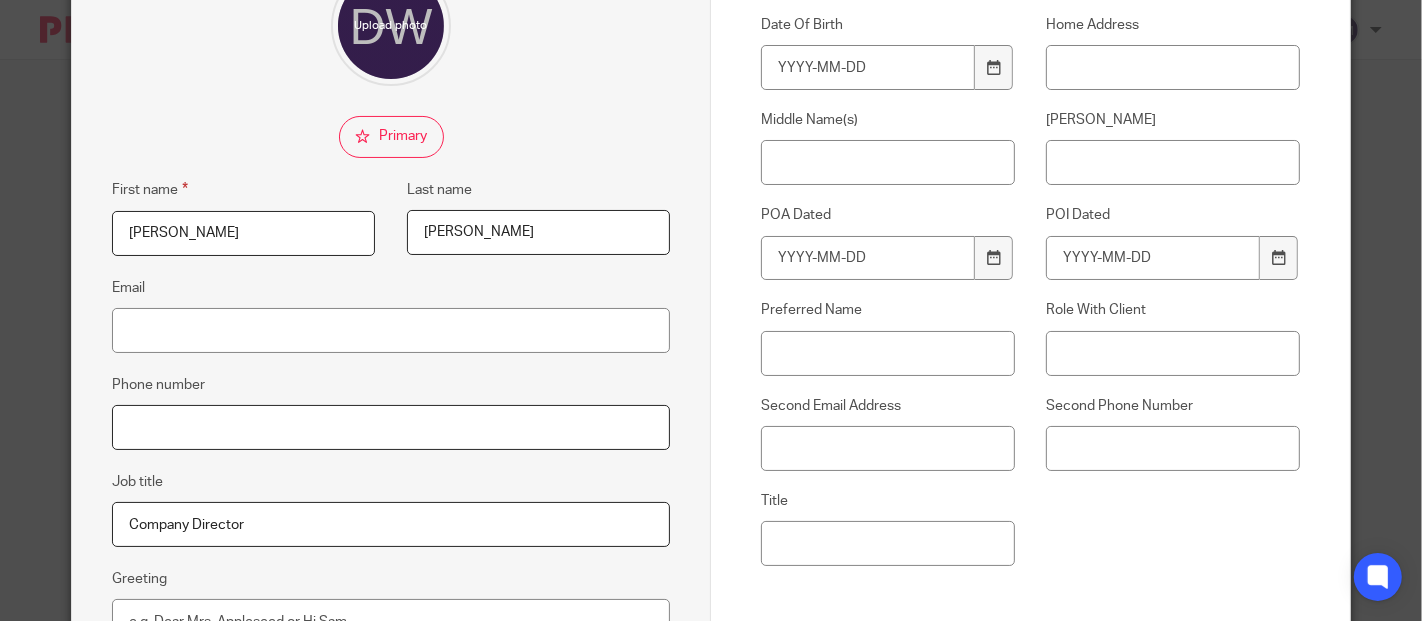 click on "Phone number" at bounding box center (391, 427) 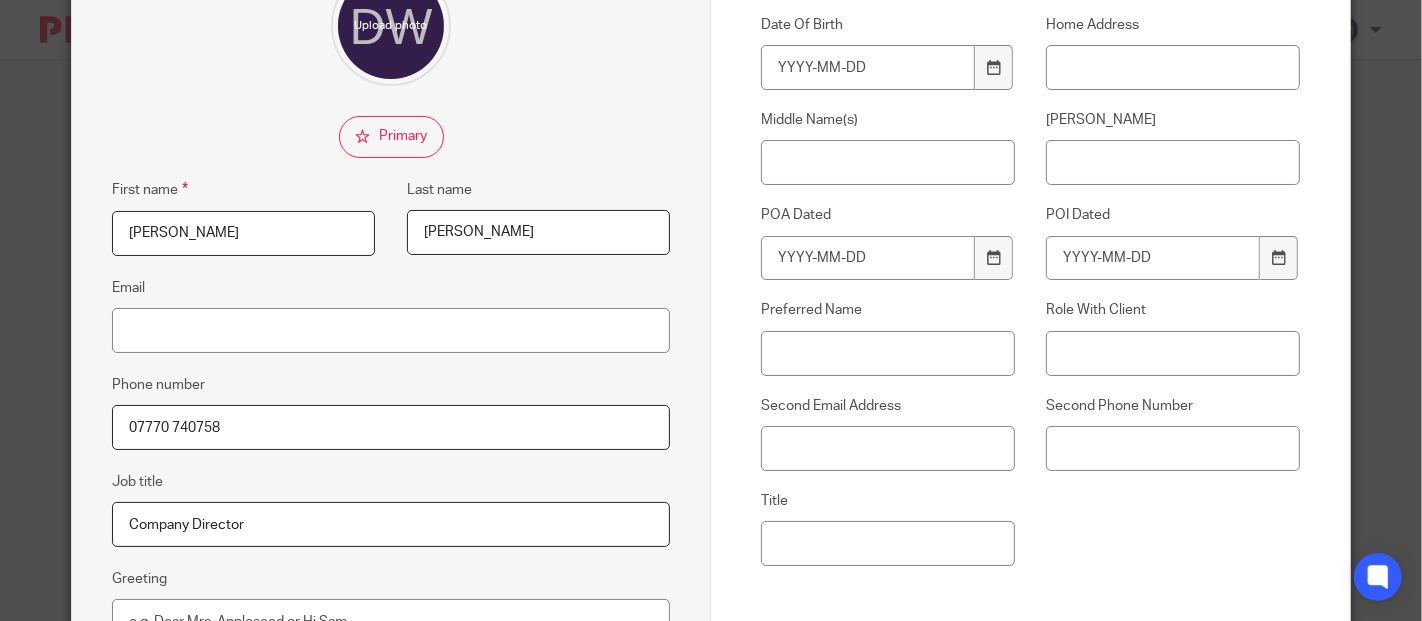 scroll, scrollTop: 510, scrollLeft: 0, axis: vertical 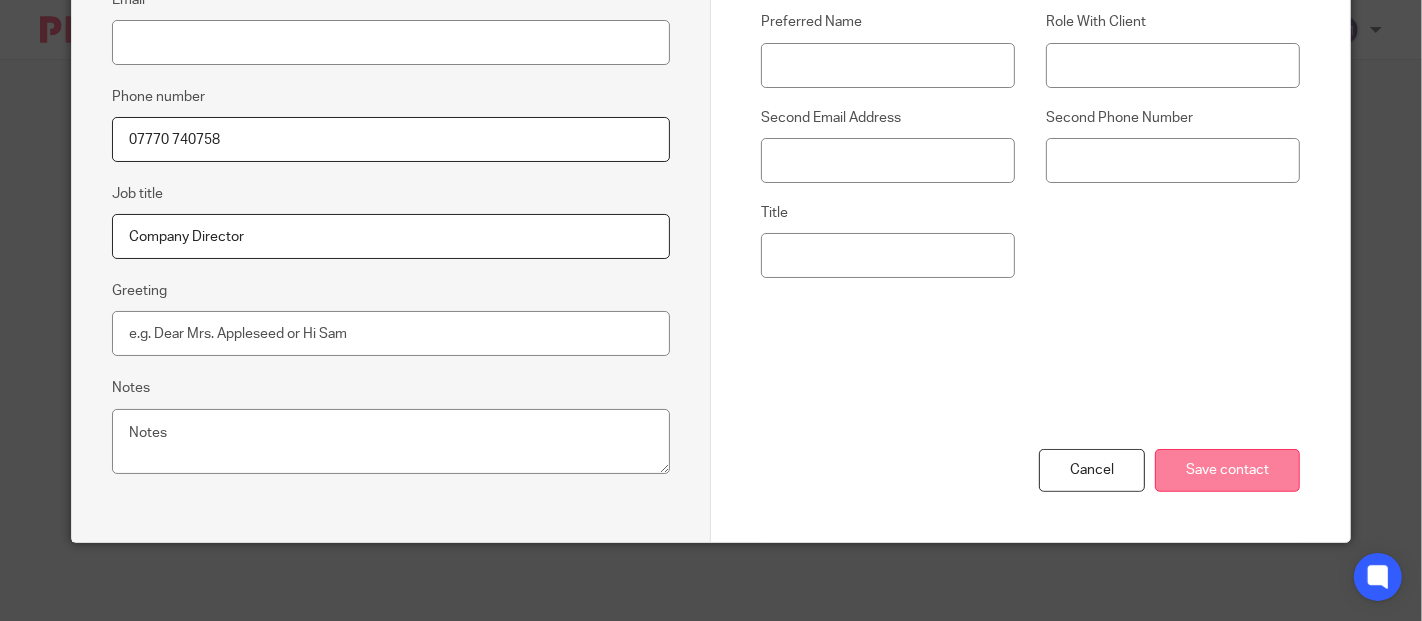 type on "07770 740758" 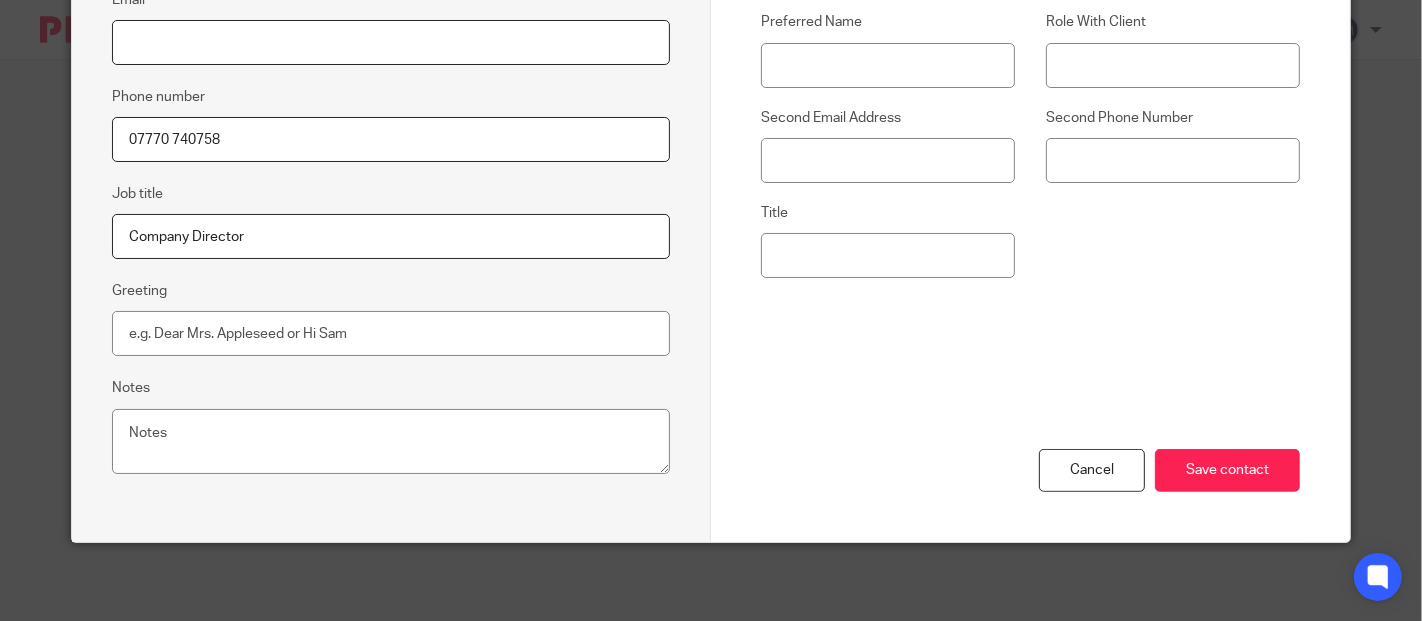 click on "Email" at bounding box center (391, 42) 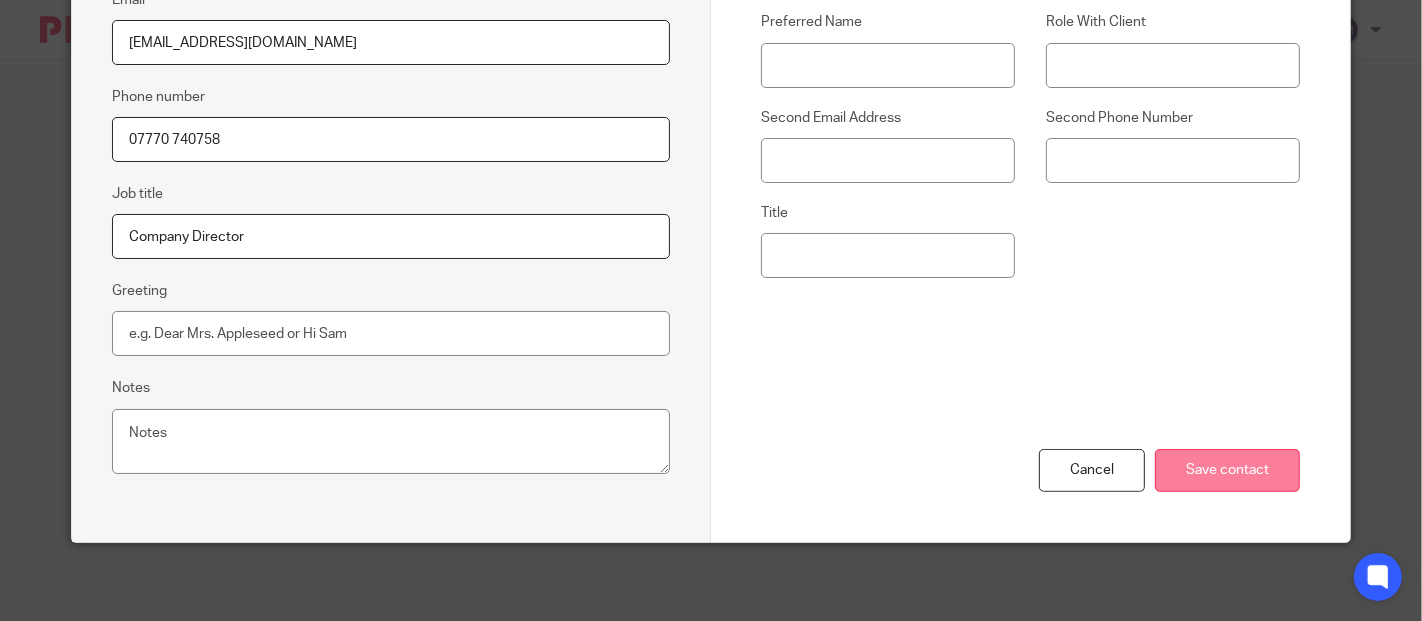 type on "[EMAIL_ADDRESS][DOMAIN_NAME]" 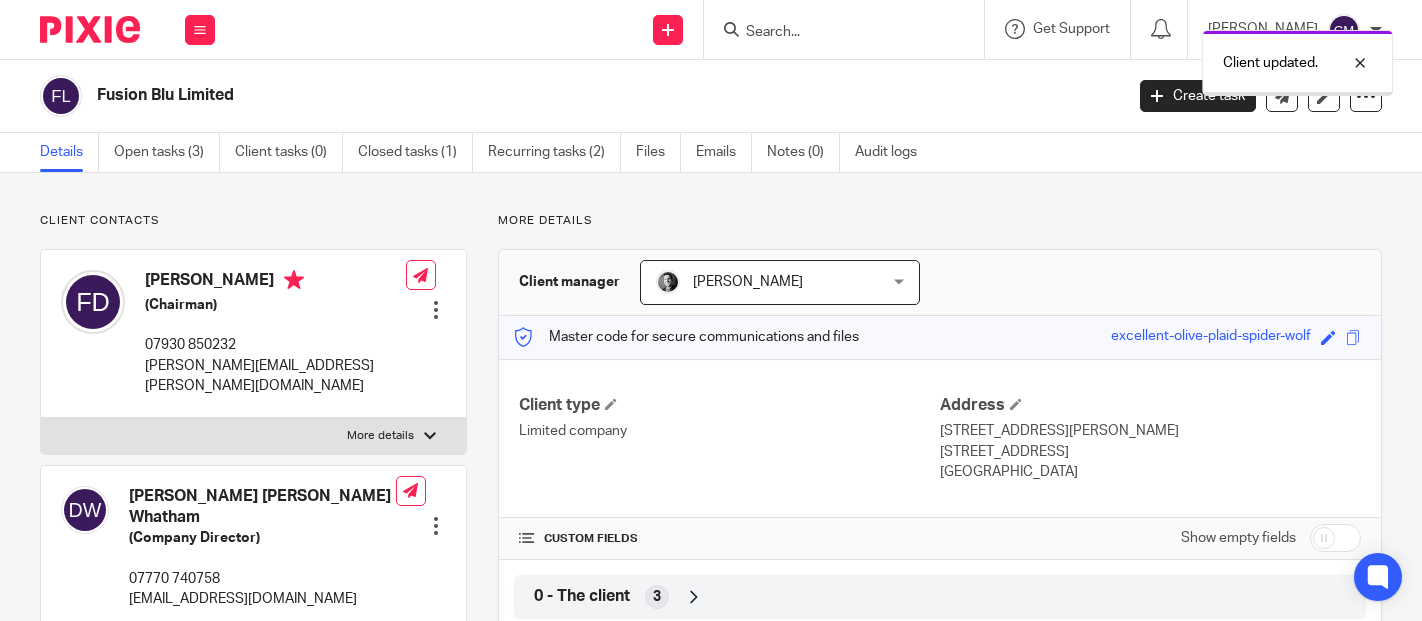 scroll, scrollTop: 0, scrollLeft: 0, axis: both 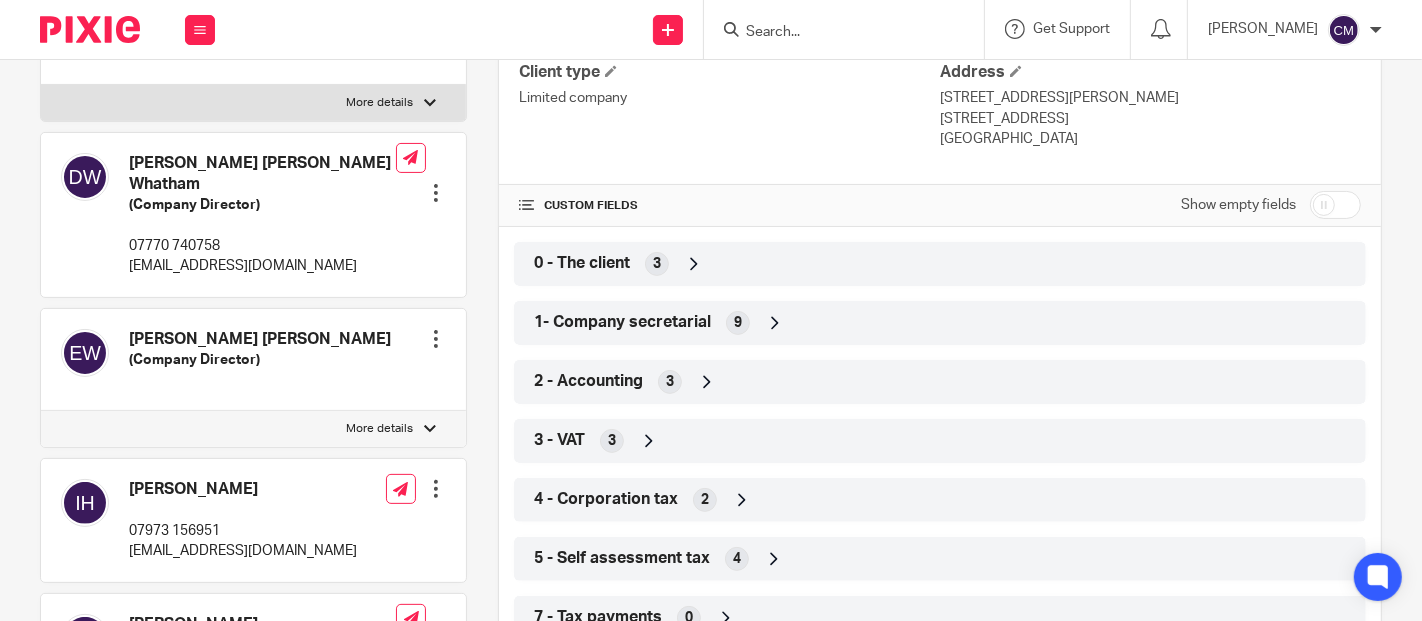 click at bounding box center (436, 489) 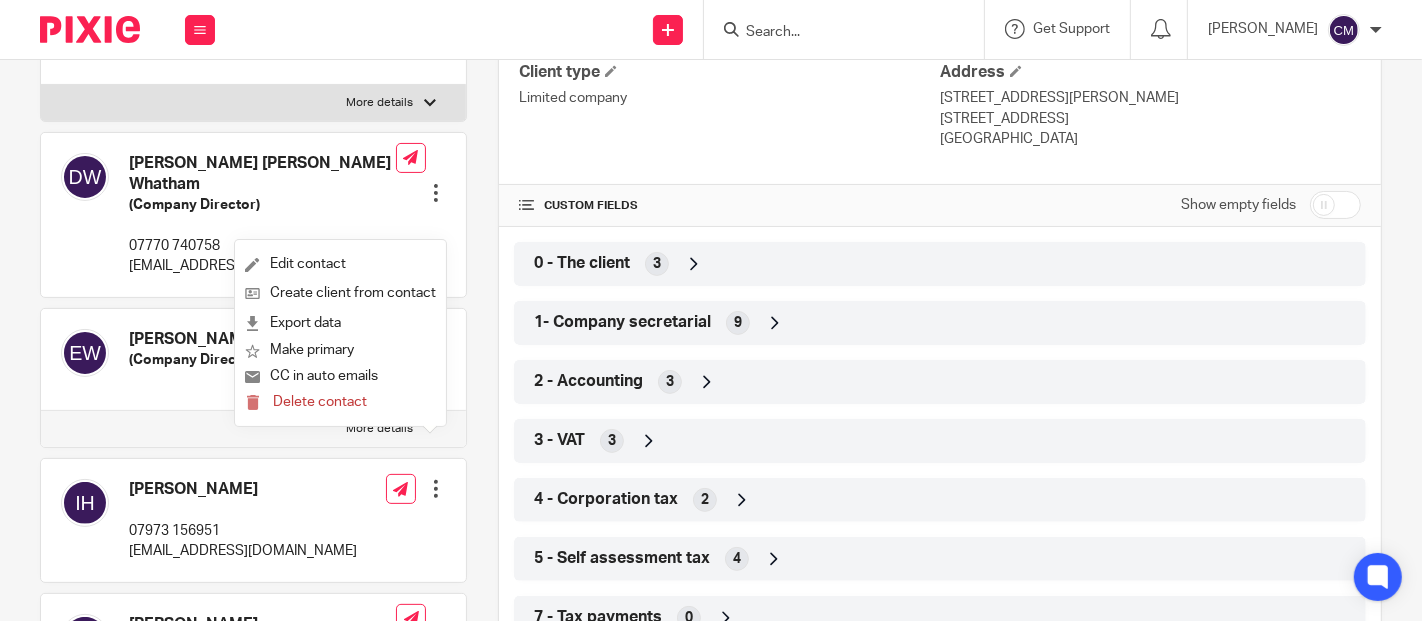 click on "More details
Client manager
Neville Pearson
Neville Pearson
Adauxi Payroll
Charmaine Meek
Data Requests
Neville Pearson
Rez Negapatan
Wasim Muhammad
Z1_Queue Compliance
Z2_Queue Adhoc
Z5_Invoicing And Debtors
Z8_Queue Systems And Growth
1
Master code for secure communications and files
excellent-olive-plaid-spider-wolf
Save
excellent-olive-plaid-spider-wolf
Client type
Limited company
Address
71-75 Shelton Street
London, WC2H 9JQ
United Kingdom
CUSTOM FIELDS" at bounding box center [924, 684] 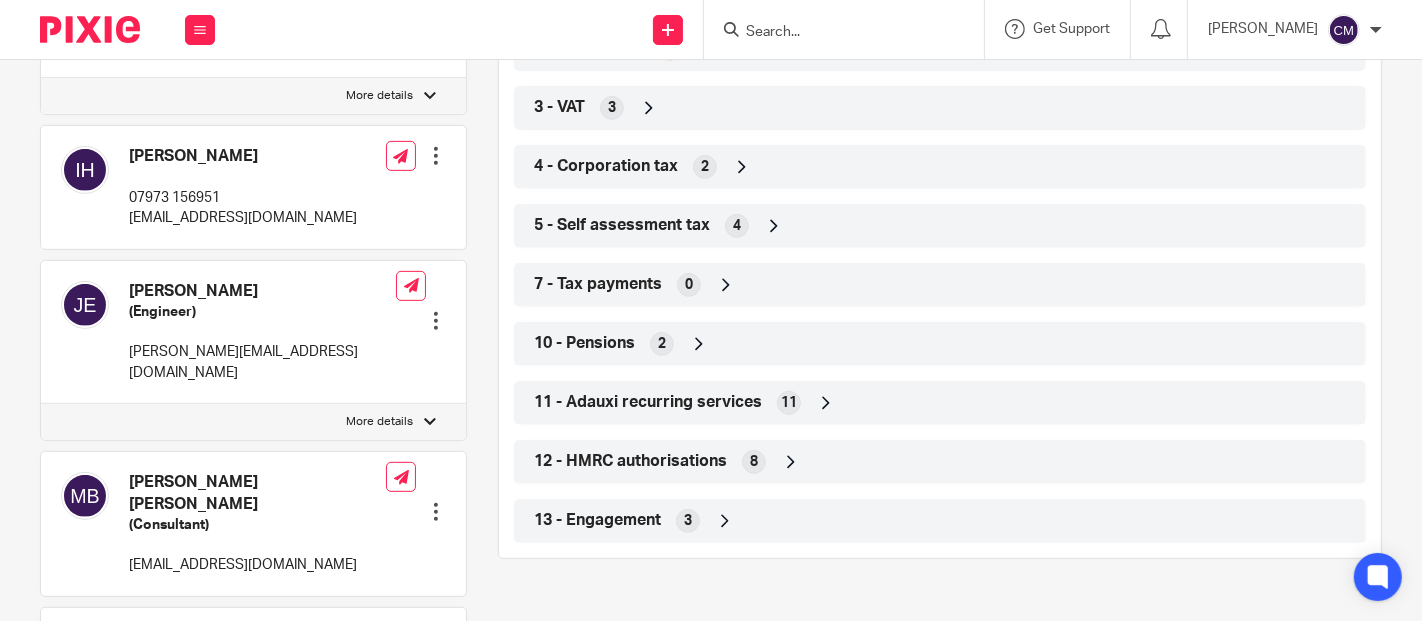 scroll, scrollTop: 777, scrollLeft: 0, axis: vertical 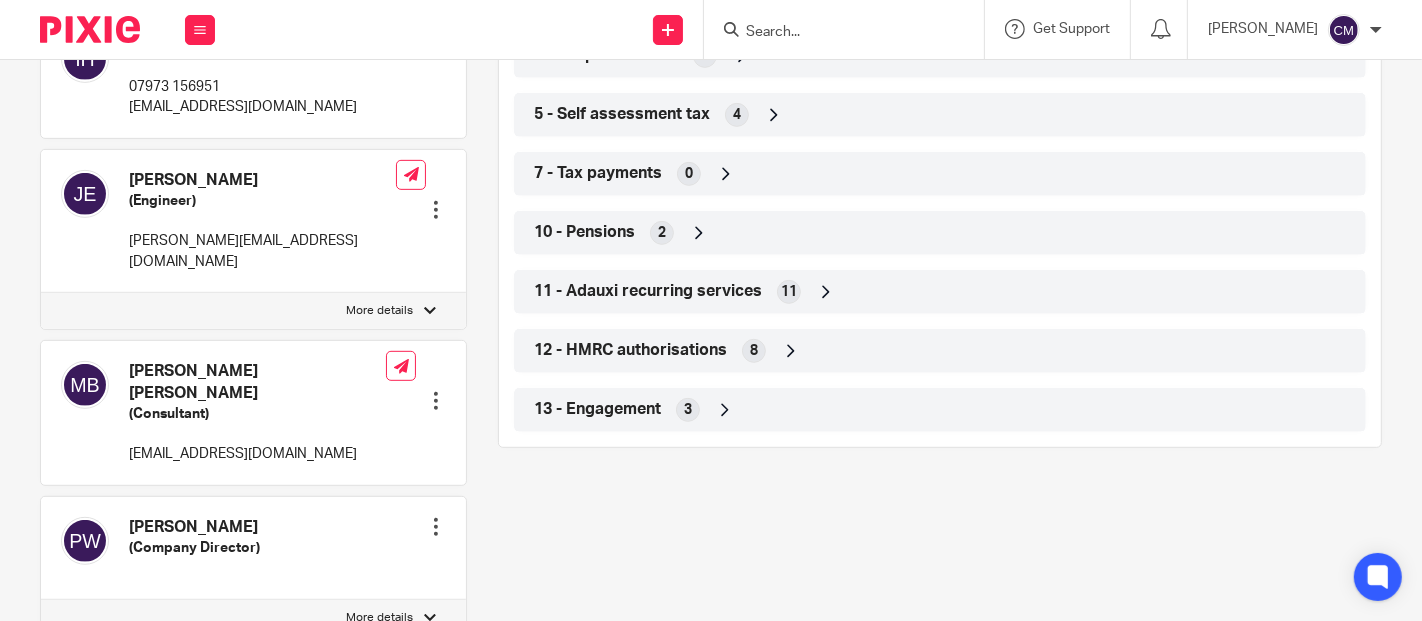 click at bounding box center (436, 401) 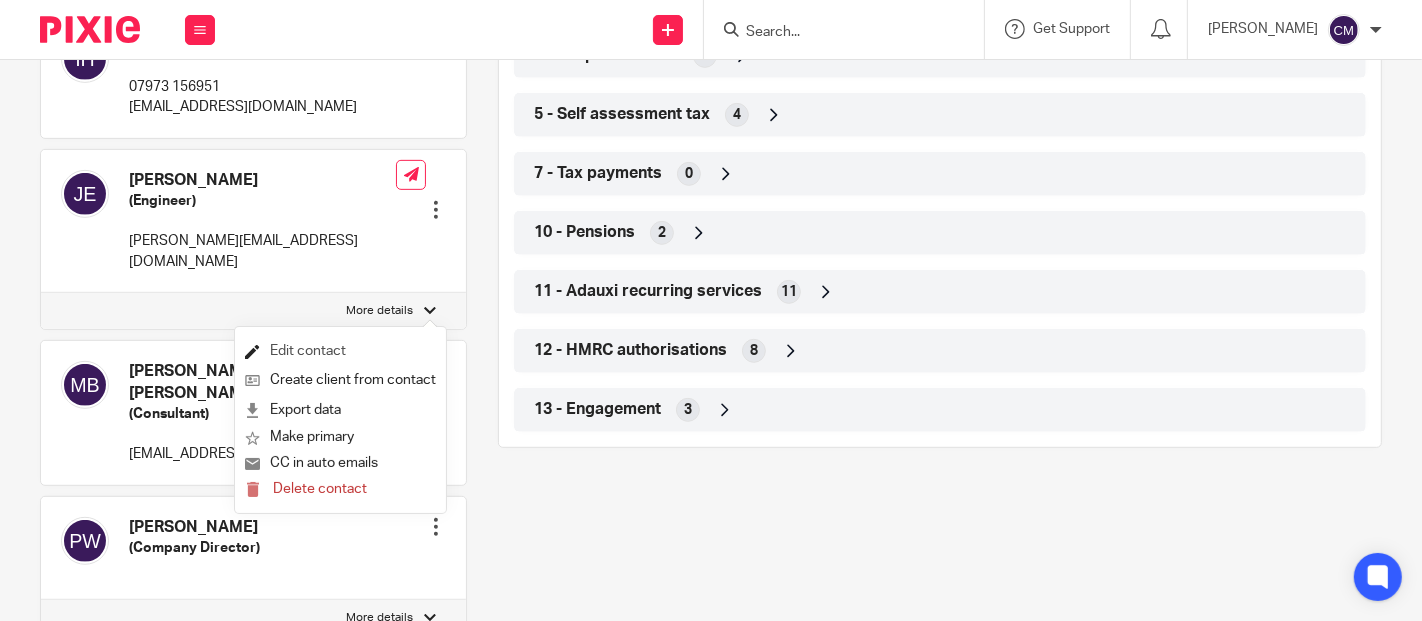 click on "Edit contact" at bounding box center [340, 351] 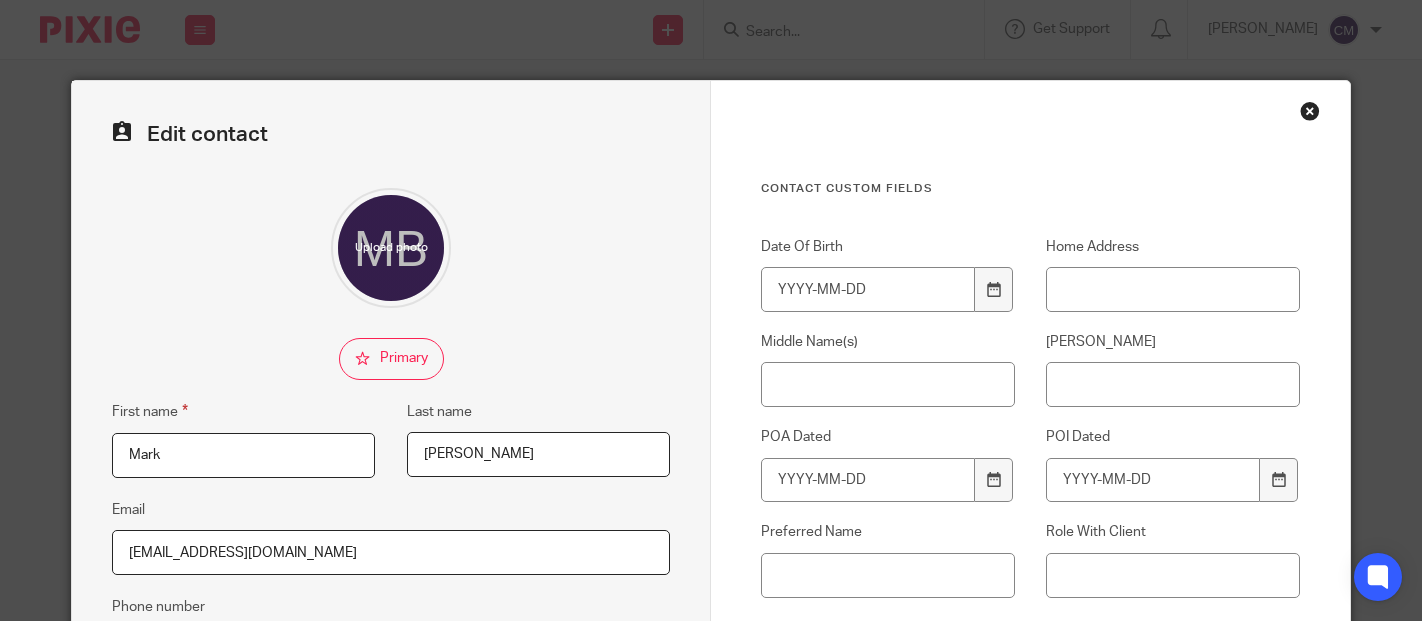 scroll, scrollTop: 0, scrollLeft: 0, axis: both 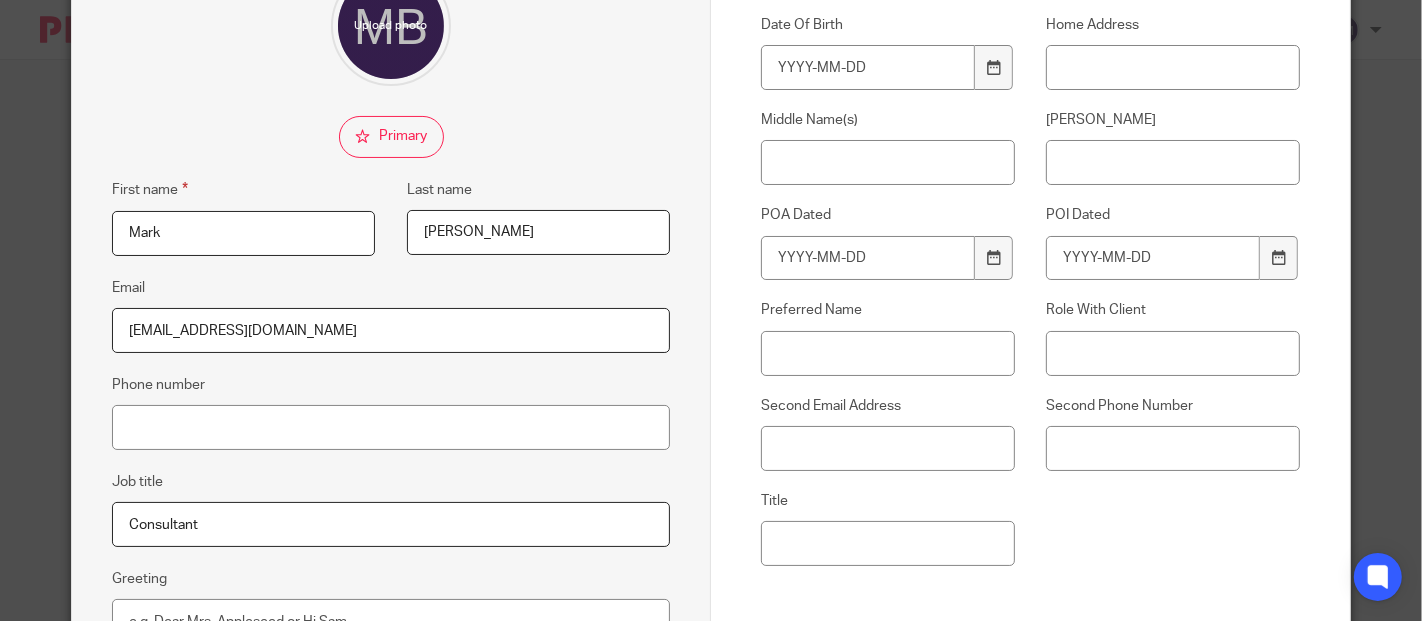 drag, startPoint x: 339, startPoint y: 330, endPoint x: 32, endPoint y: 338, distance: 307.10422 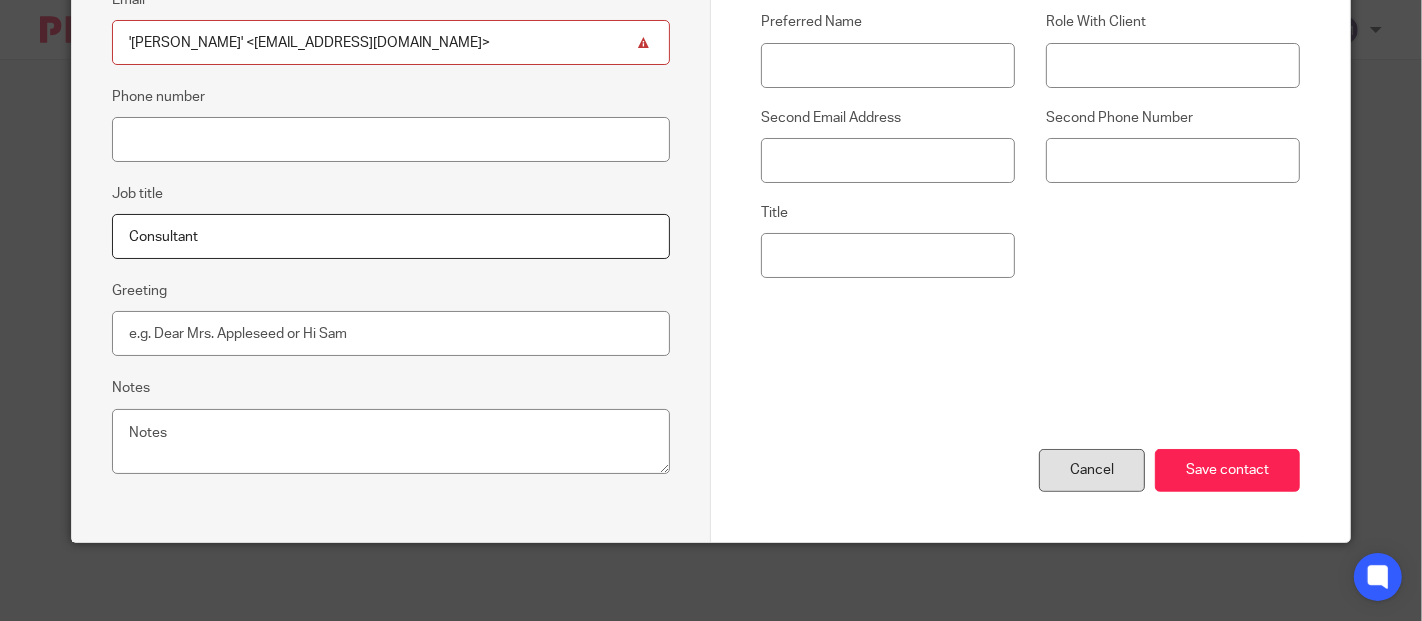 type on "'Mark Brown' <exflowsales@gmail.com>" 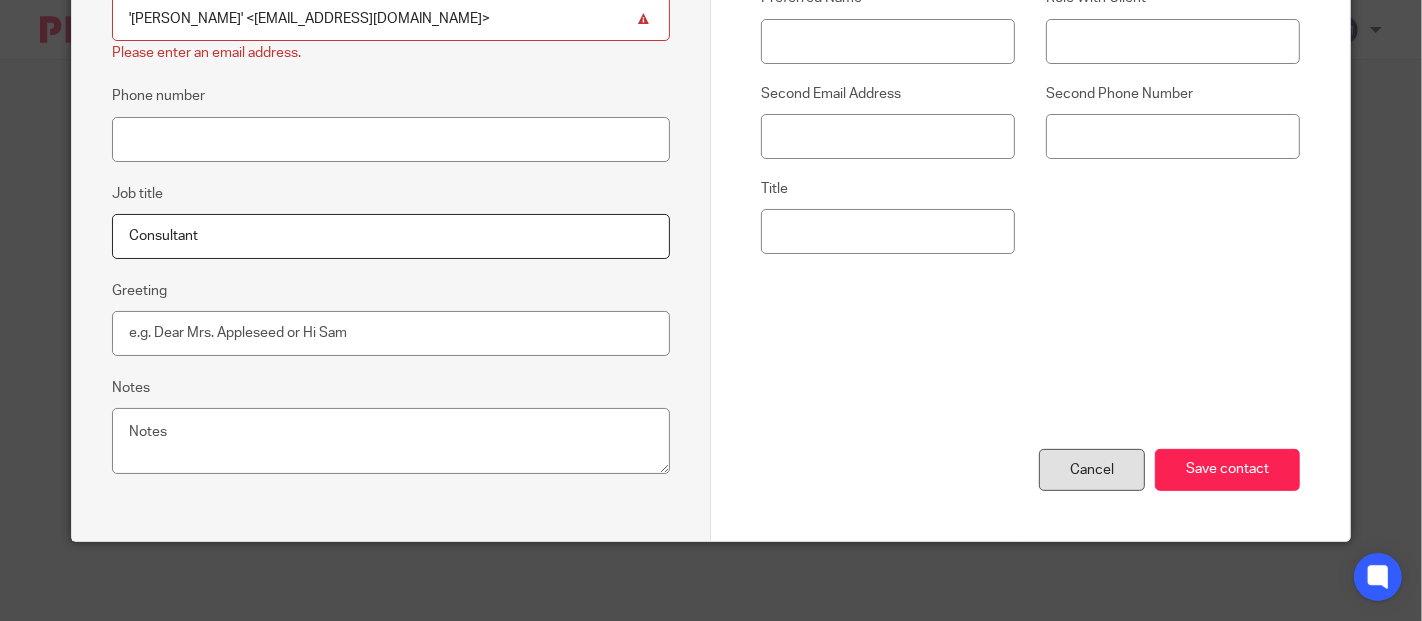 click on "Cancel" at bounding box center (1092, 470) 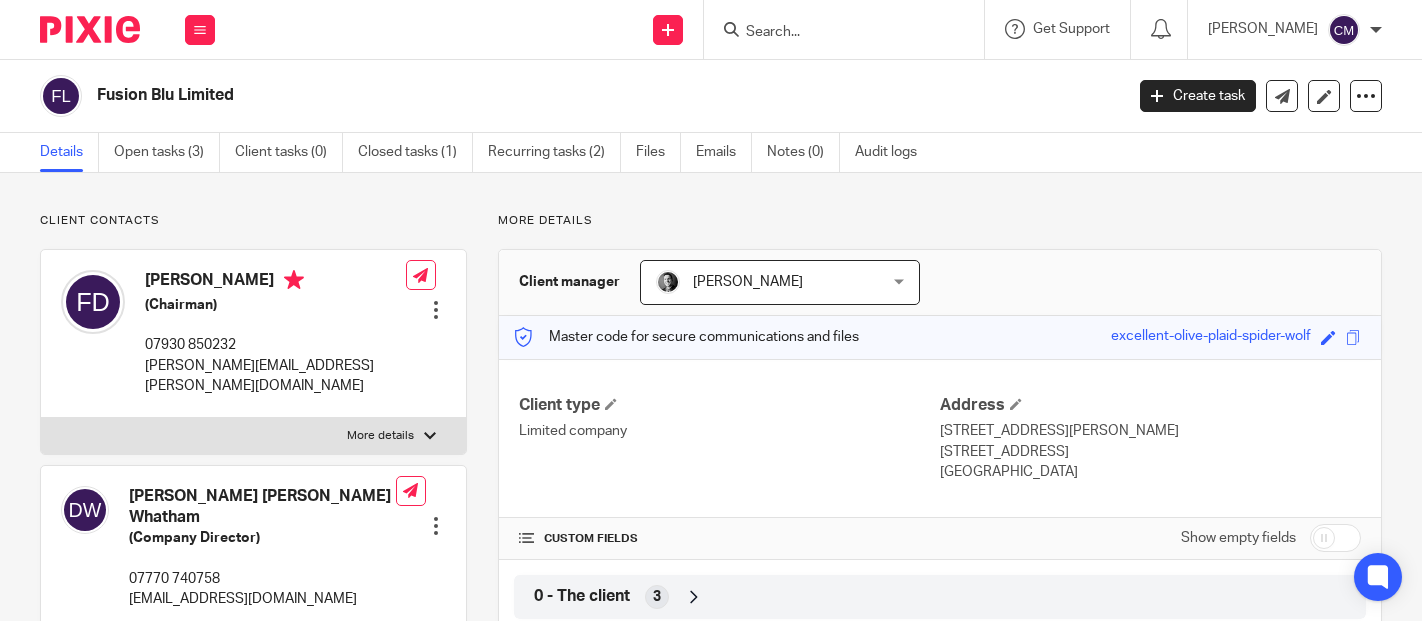 scroll, scrollTop: 0, scrollLeft: 0, axis: both 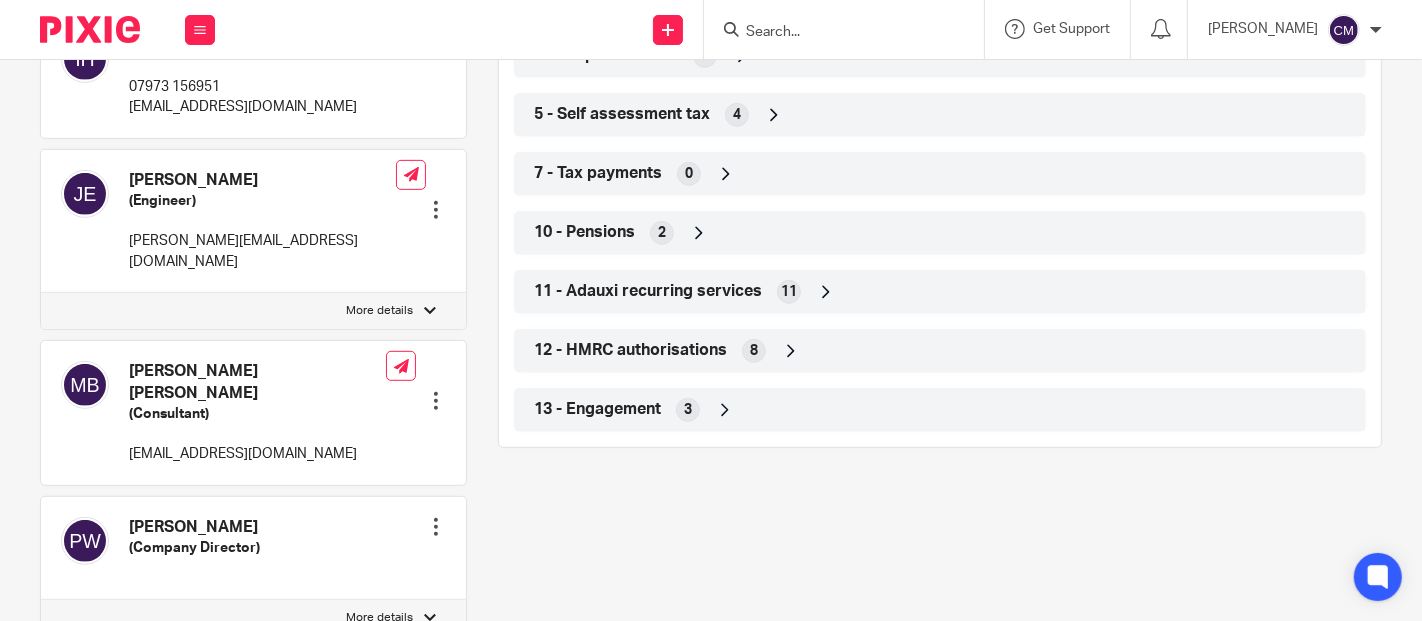 click at bounding box center (436, 401) 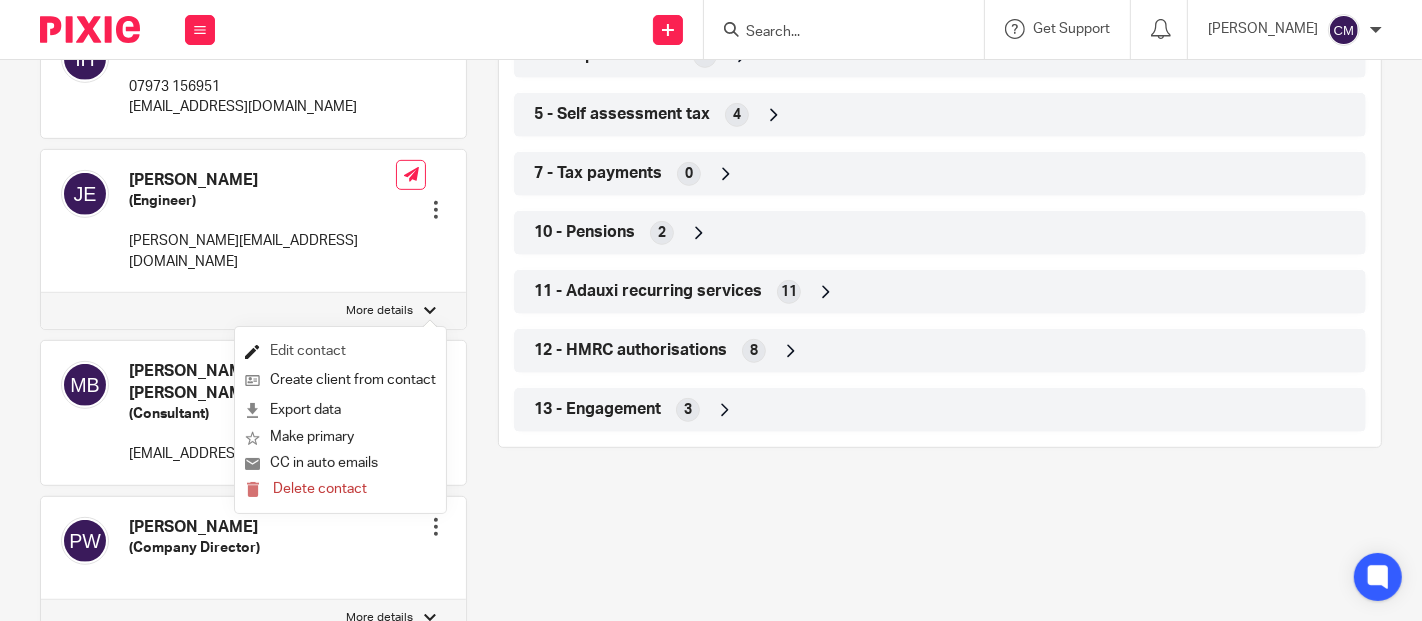 click on "Edit contact" at bounding box center [340, 351] 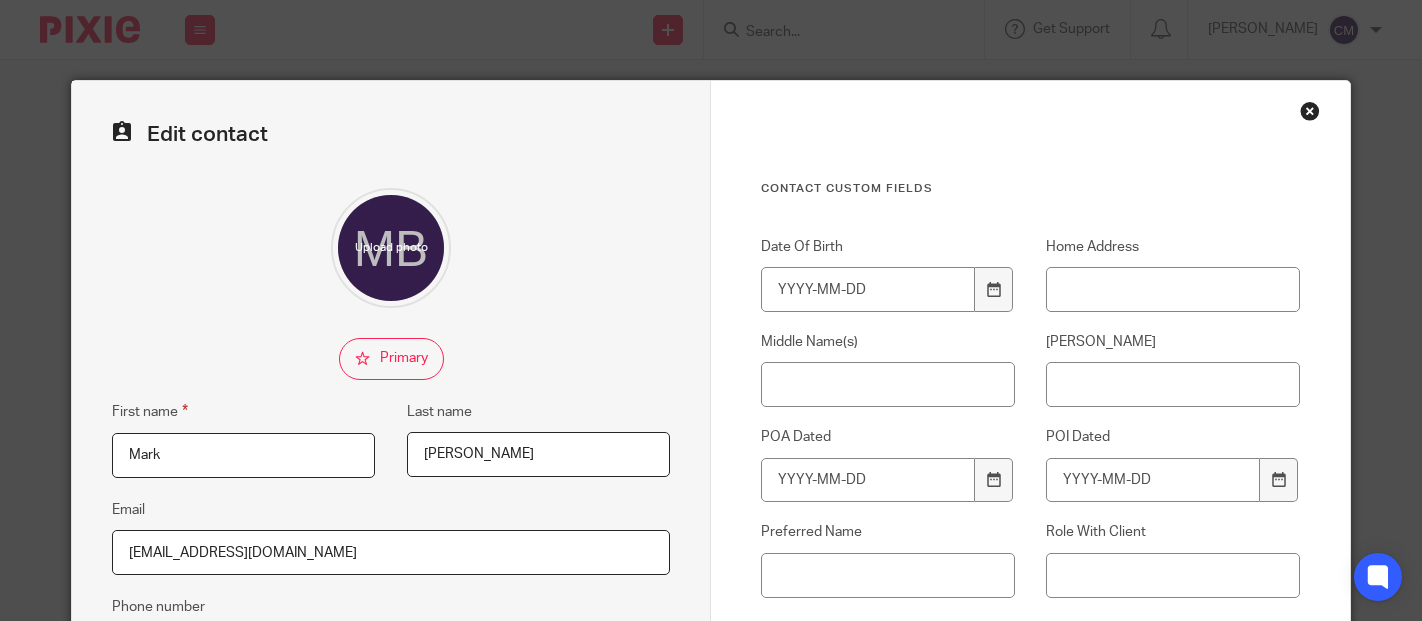 scroll, scrollTop: 0, scrollLeft: 0, axis: both 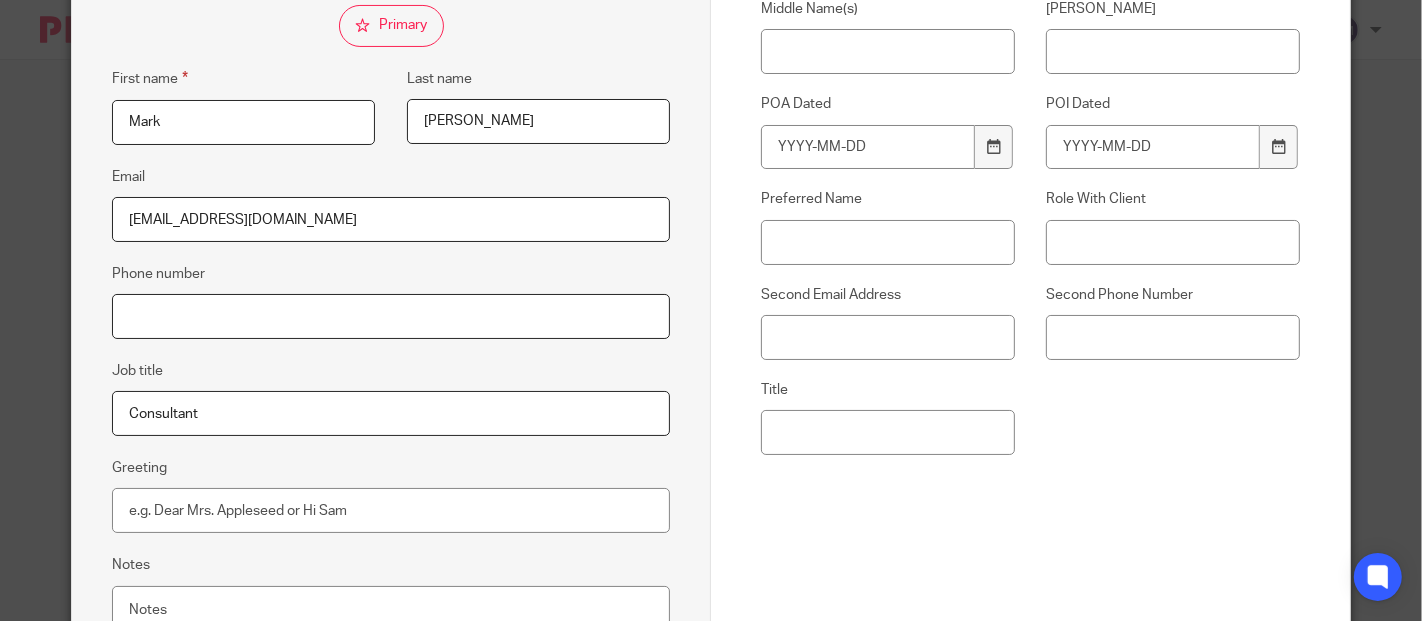 click on "Phone number" at bounding box center [391, 316] 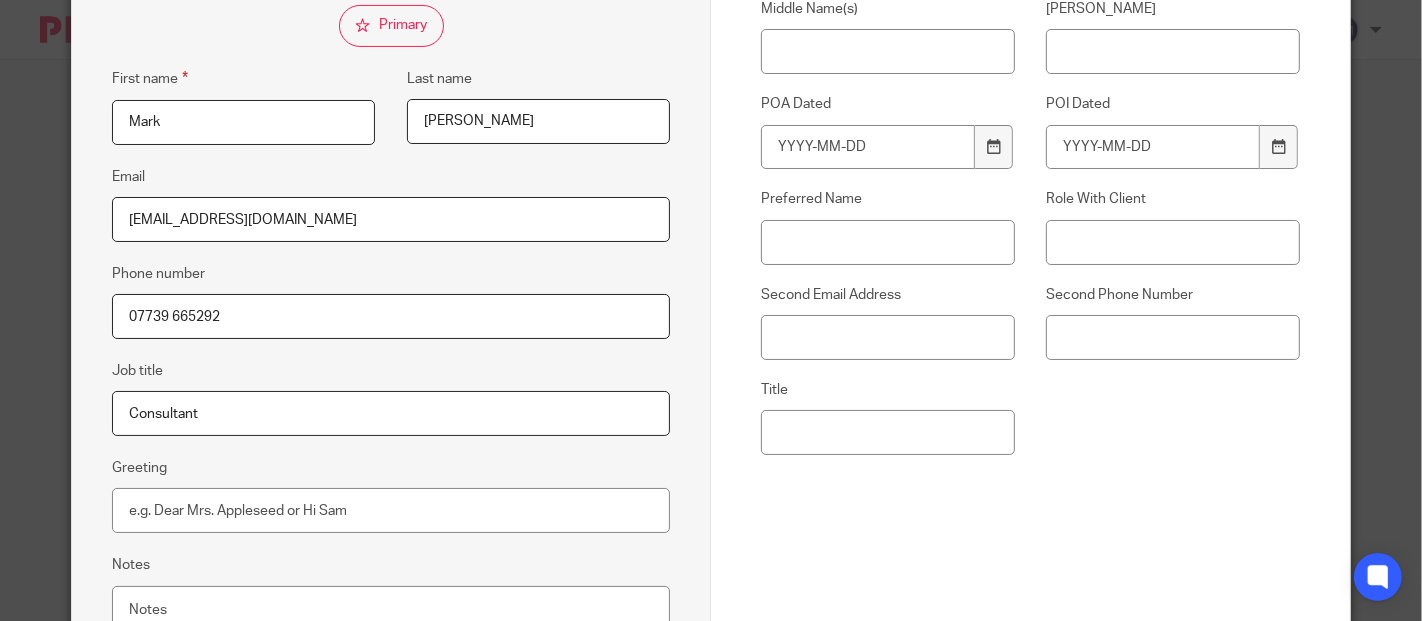 scroll, scrollTop: 510, scrollLeft: 0, axis: vertical 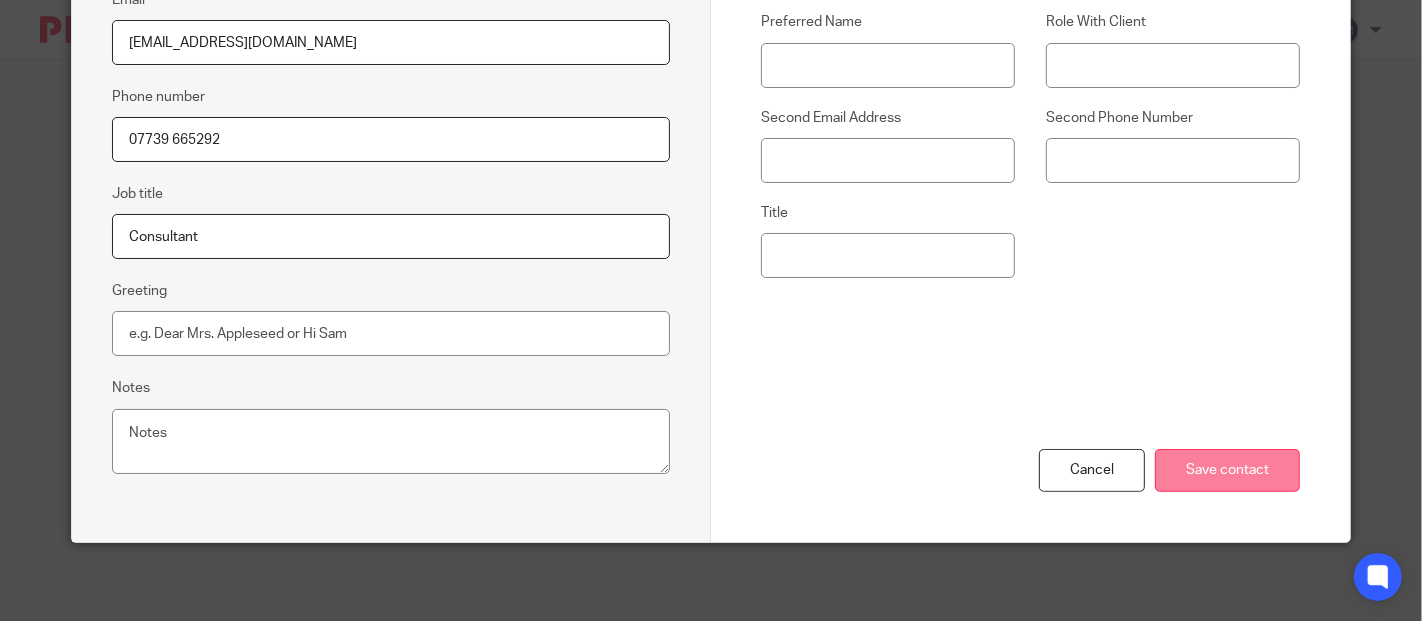 type on "07739 665292" 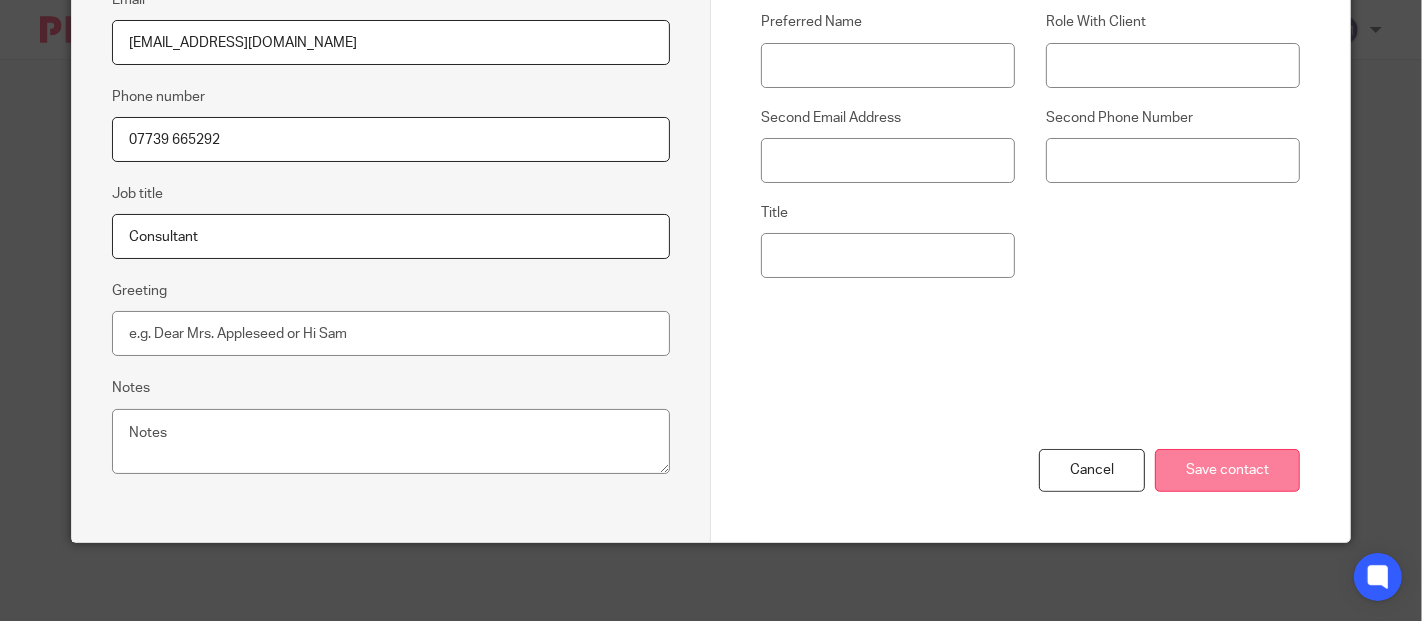 click on "Save contact" at bounding box center (1227, 470) 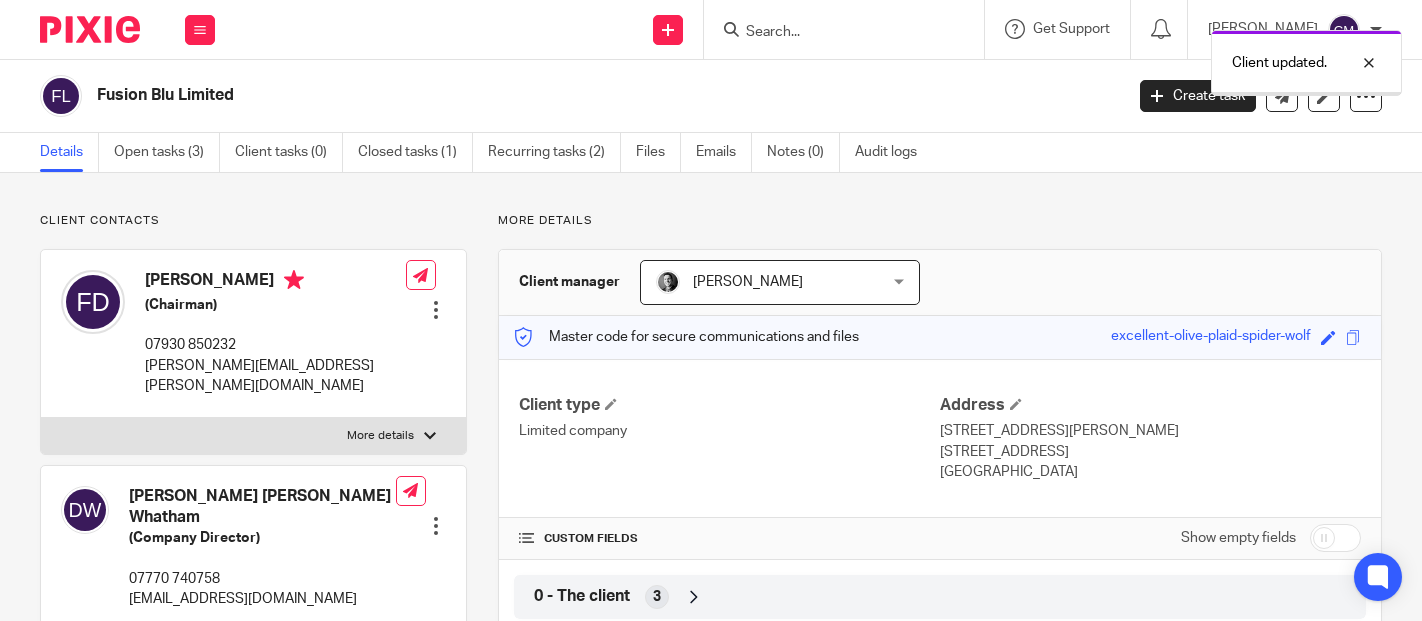 scroll, scrollTop: 0, scrollLeft: 0, axis: both 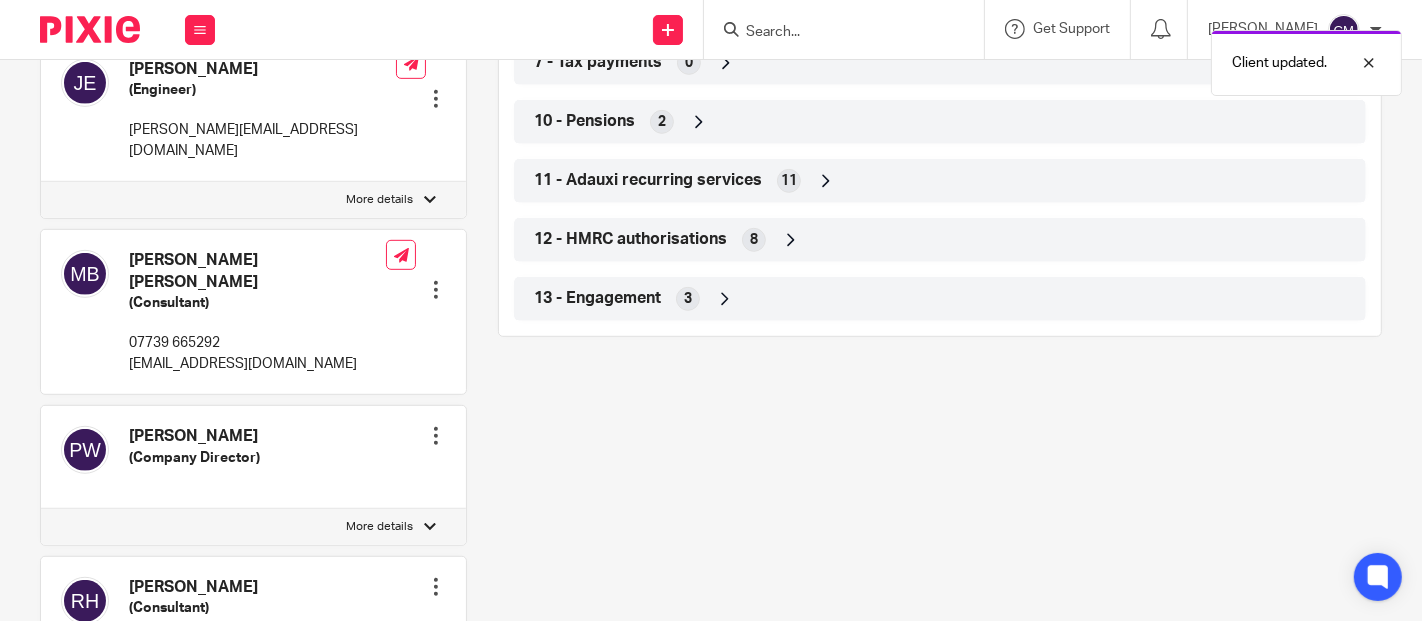 click on "More details" at bounding box center [380, 527] 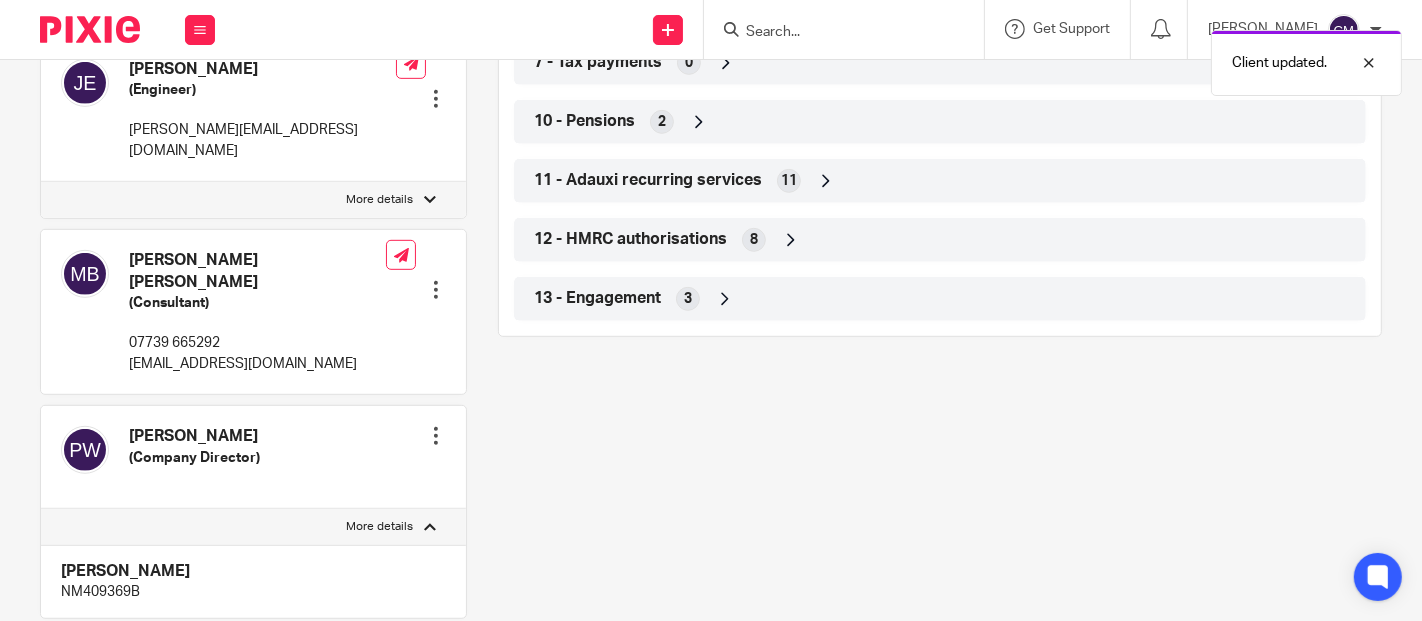 click on "More details" at bounding box center (380, 527) 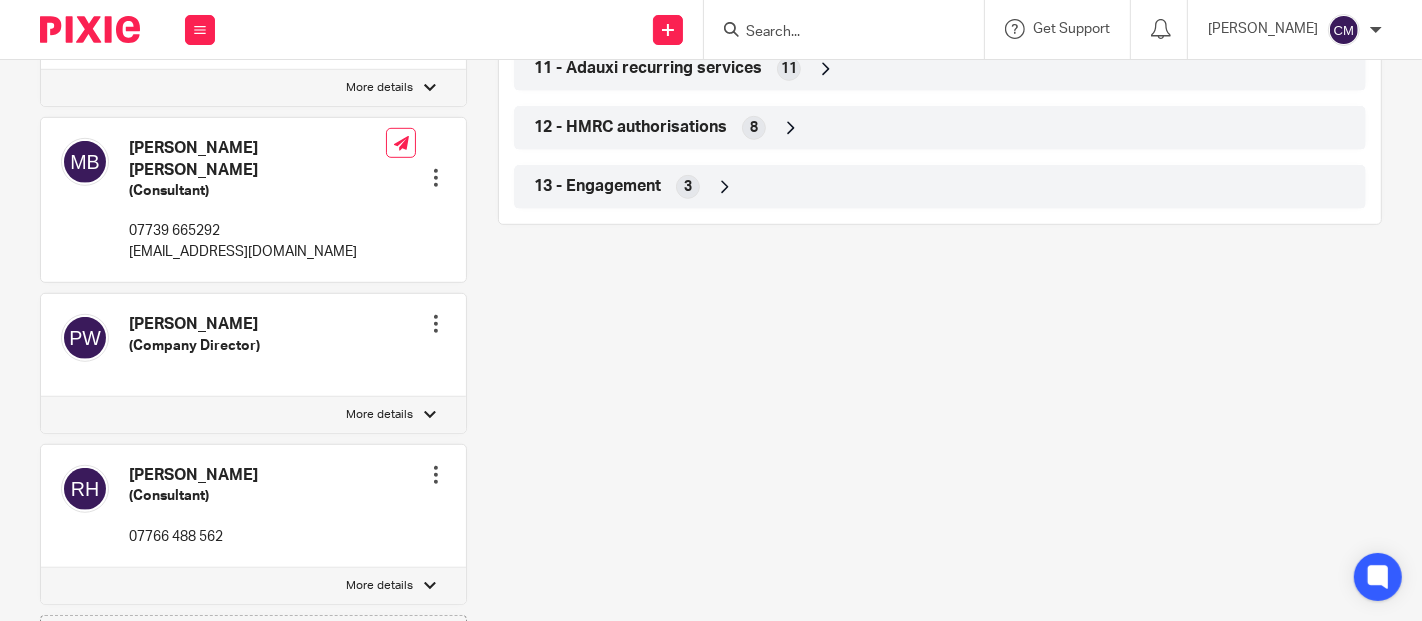 scroll, scrollTop: 1111, scrollLeft: 0, axis: vertical 